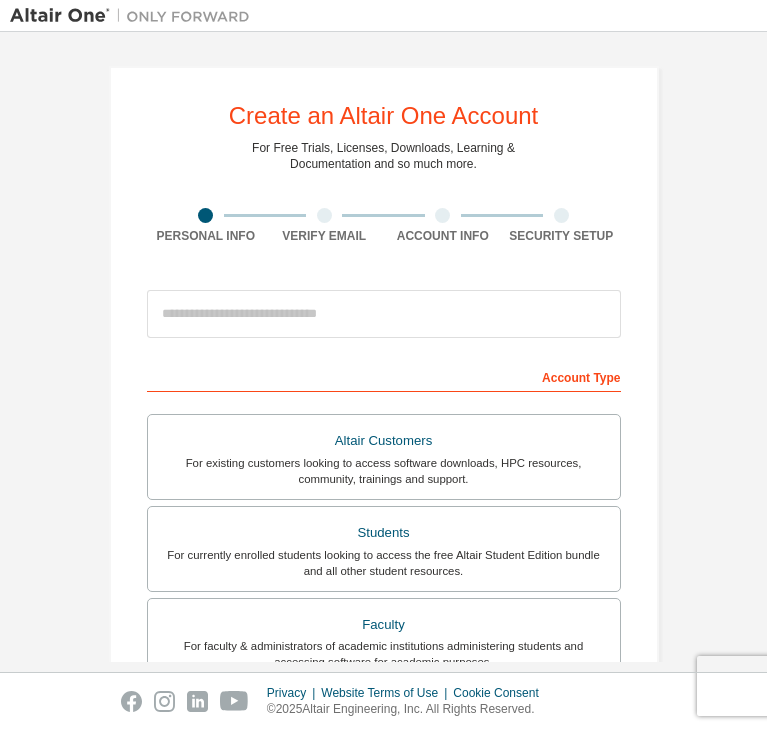 scroll, scrollTop: 0, scrollLeft: 0, axis: both 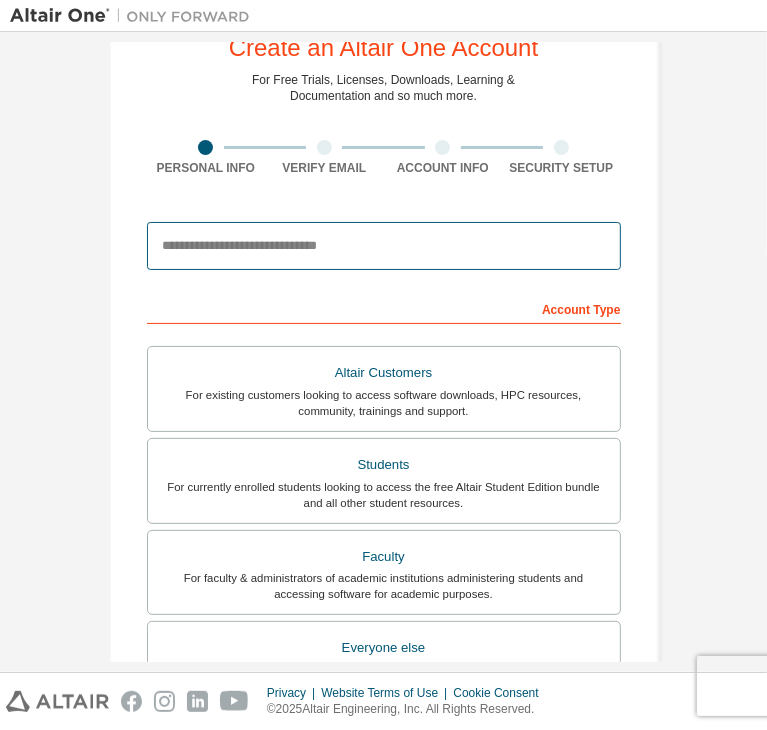 click at bounding box center (384, 246) 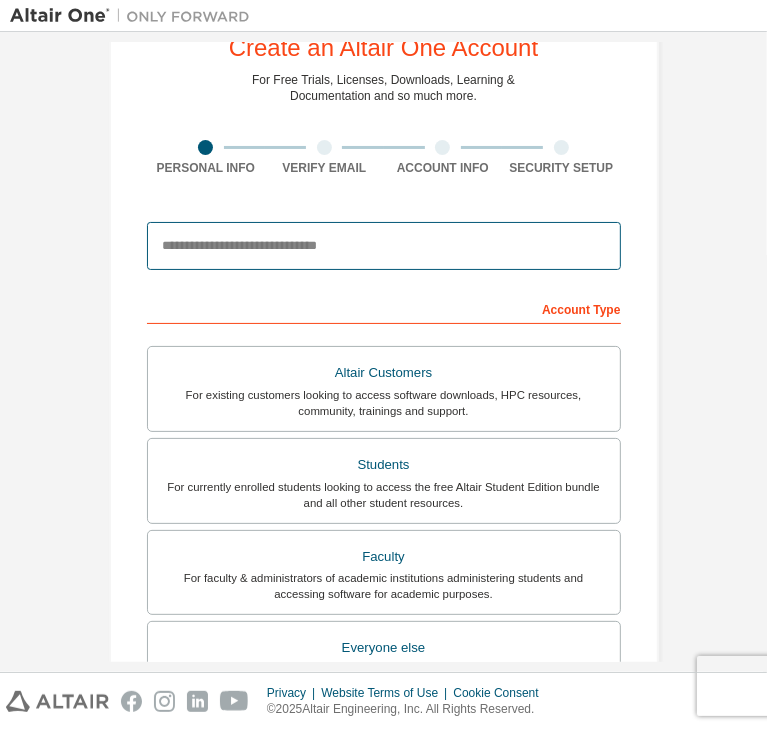type on "**********" 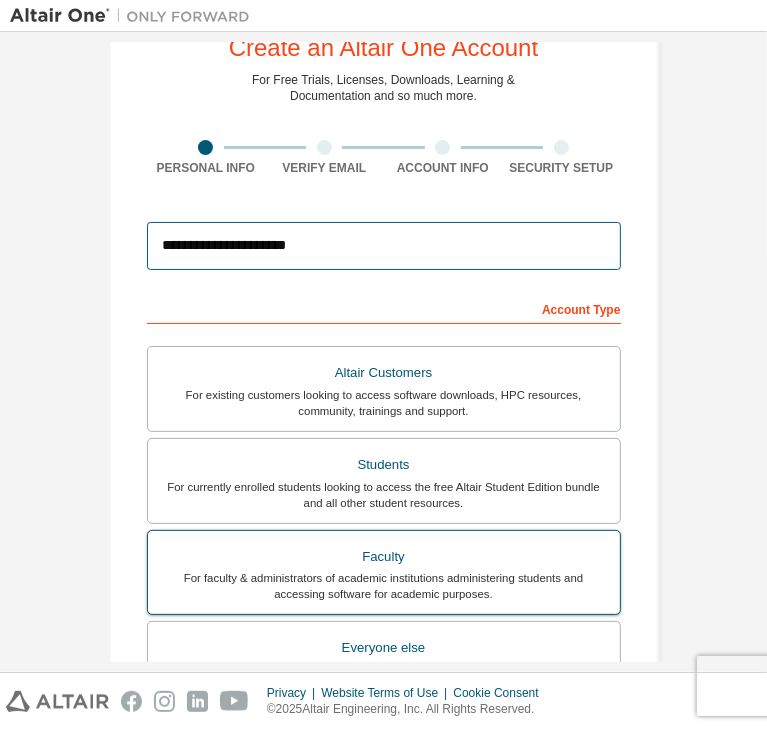 scroll, scrollTop: 435, scrollLeft: 0, axis: vertical 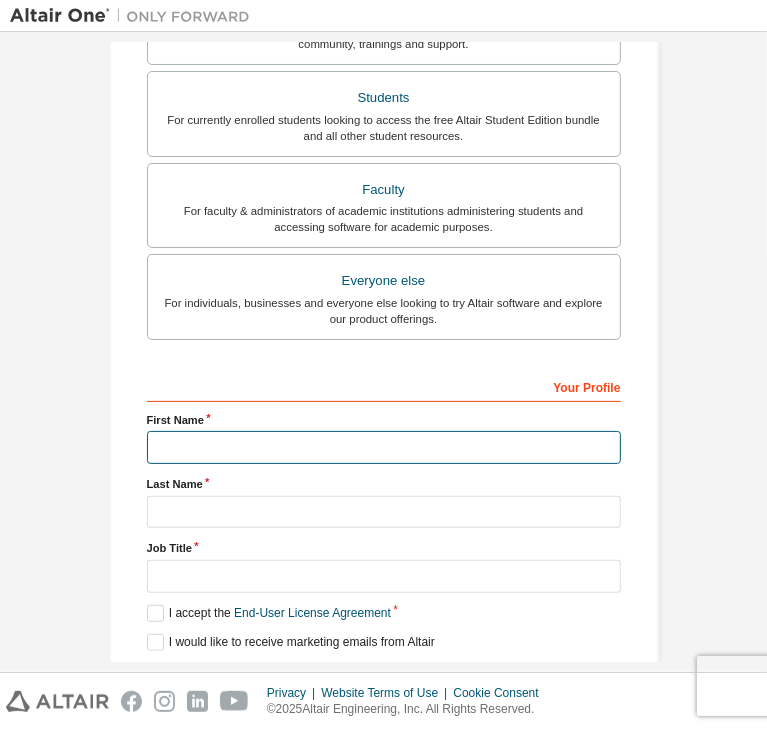 click at bounding box center [384, 447] 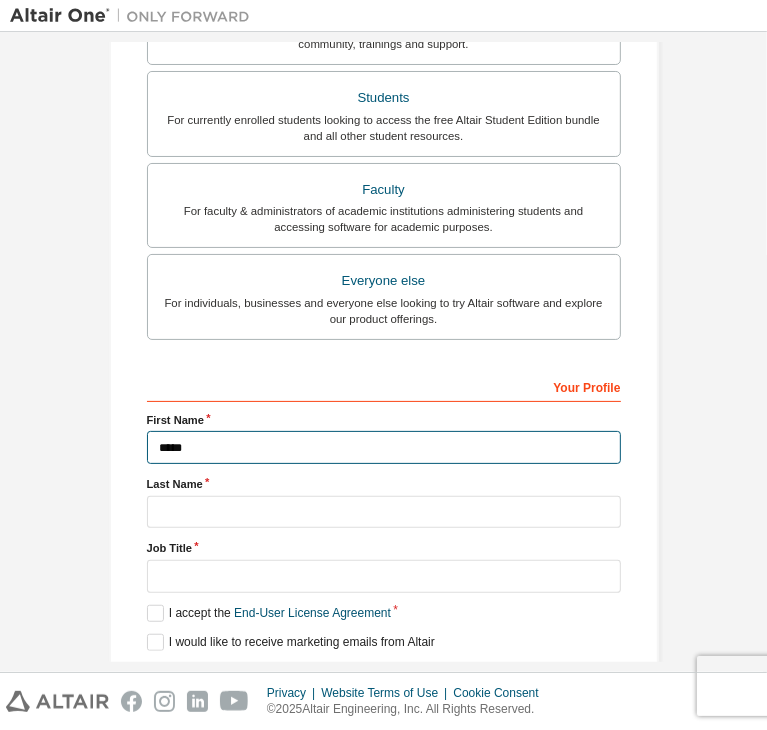 type on "*****" 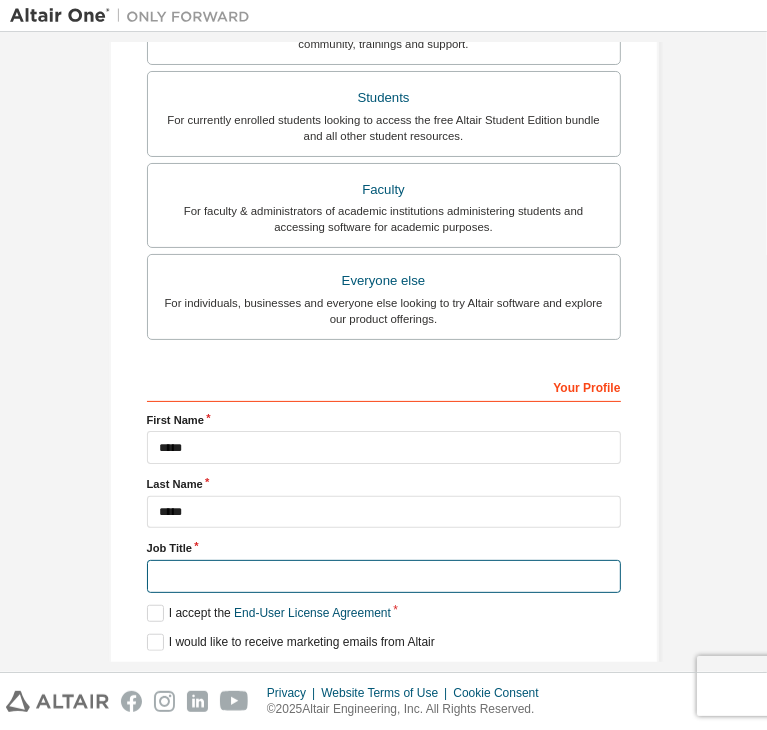 click at bounding box center (384, 576) 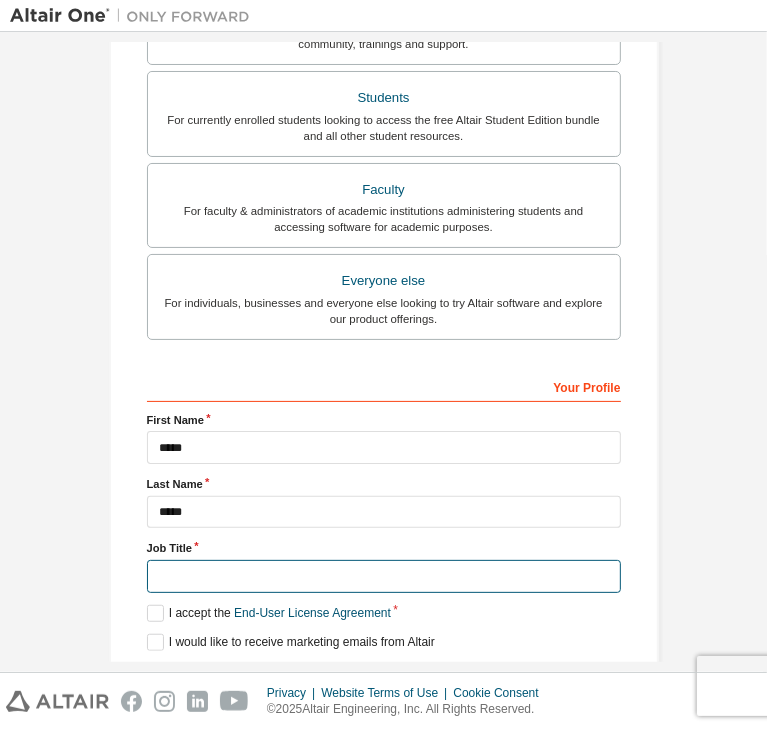 click at bounding box center (384, 576) 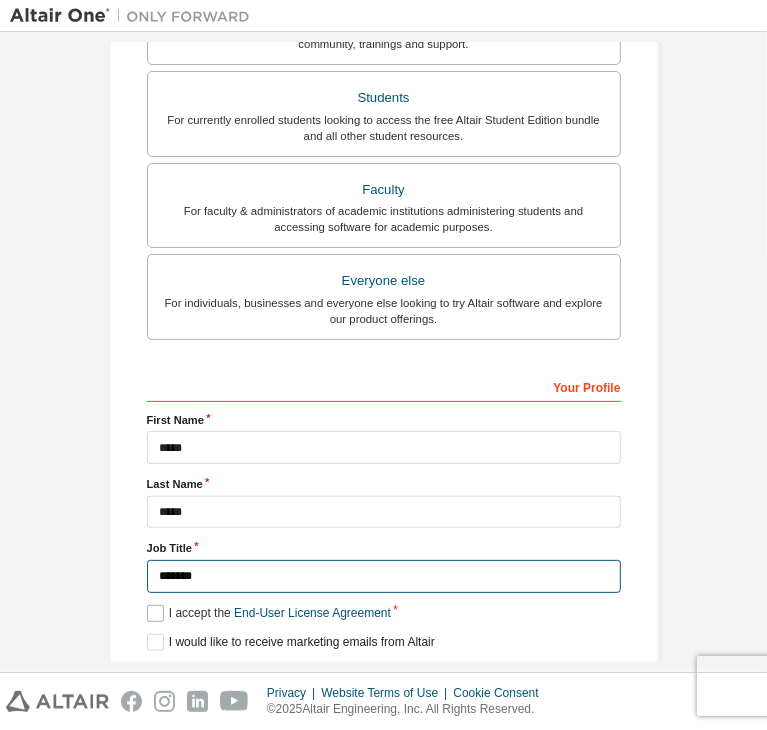 type on "*******" 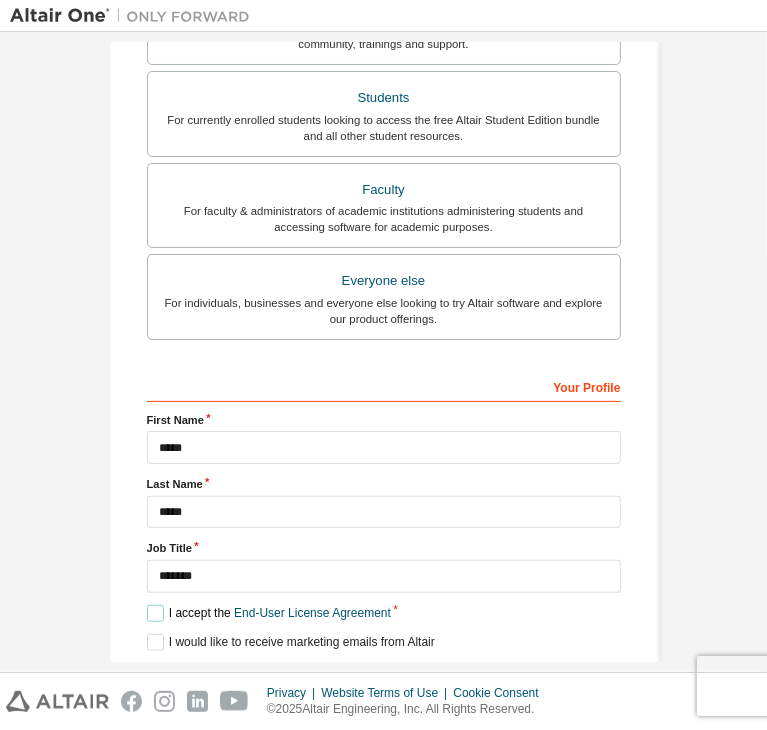 click on "I accept the    End-User License Agreement" at bounding box center [269, 613] 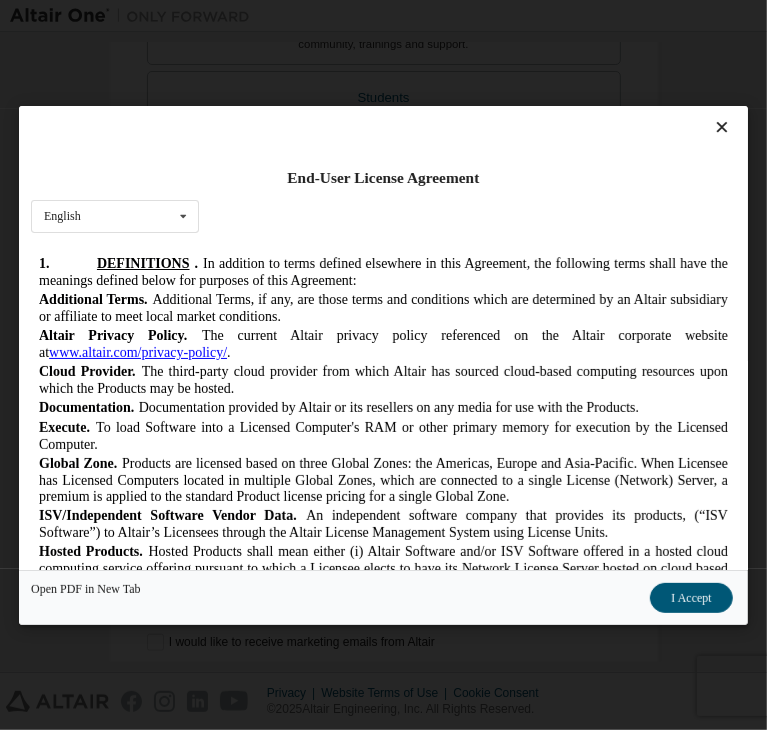 scroll, scrollTop: 787, scrollLeft: 0, axis: vertical 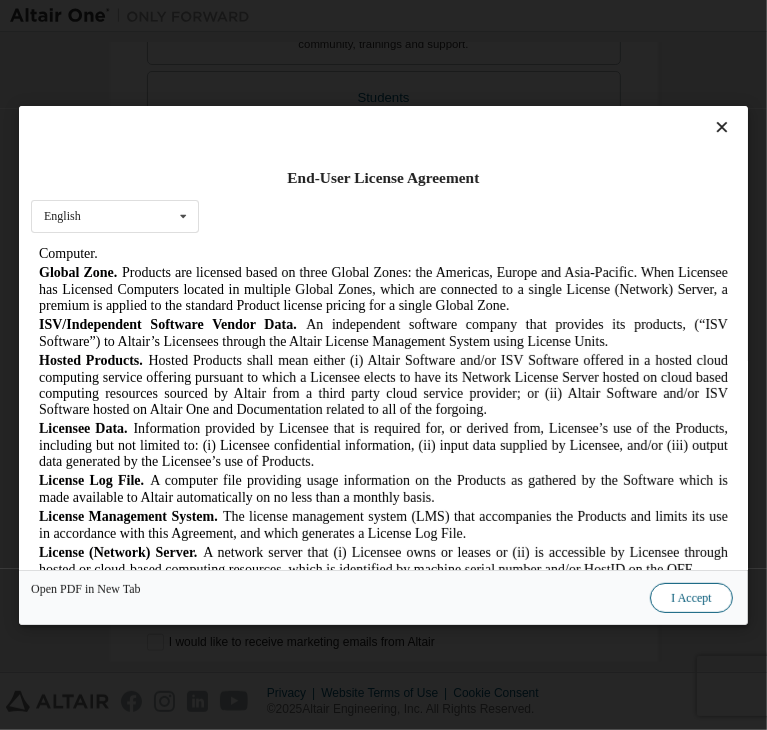 click on "I Accept" at bounding box center [692, 598] 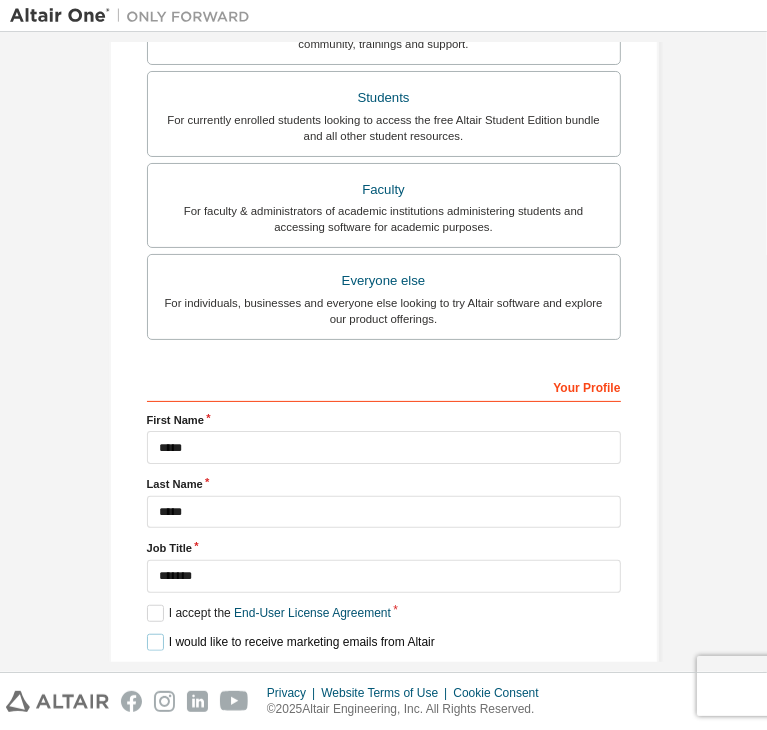 click on "I would like to receive marketing emails from Altair" at bounding box center [291, 642] 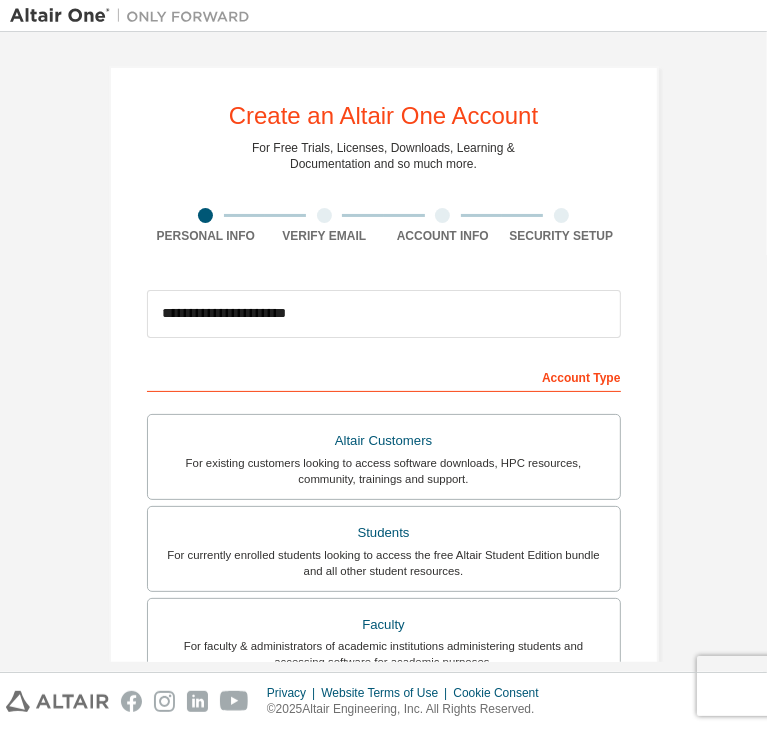 scroll, scrollTop: 92, scrollLeft: 0, axis: vertical 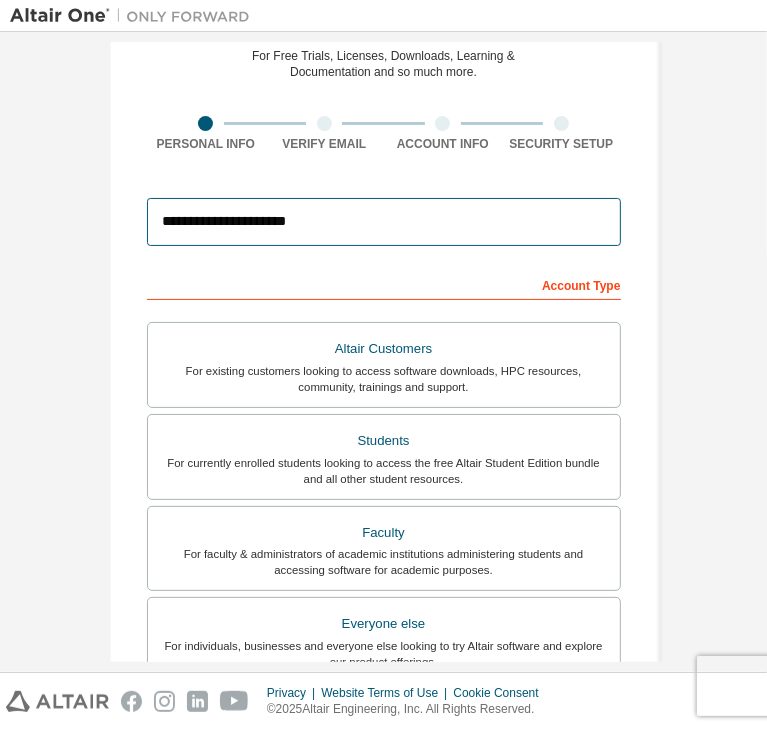 click on "**********" at bounding box center (384, 222) 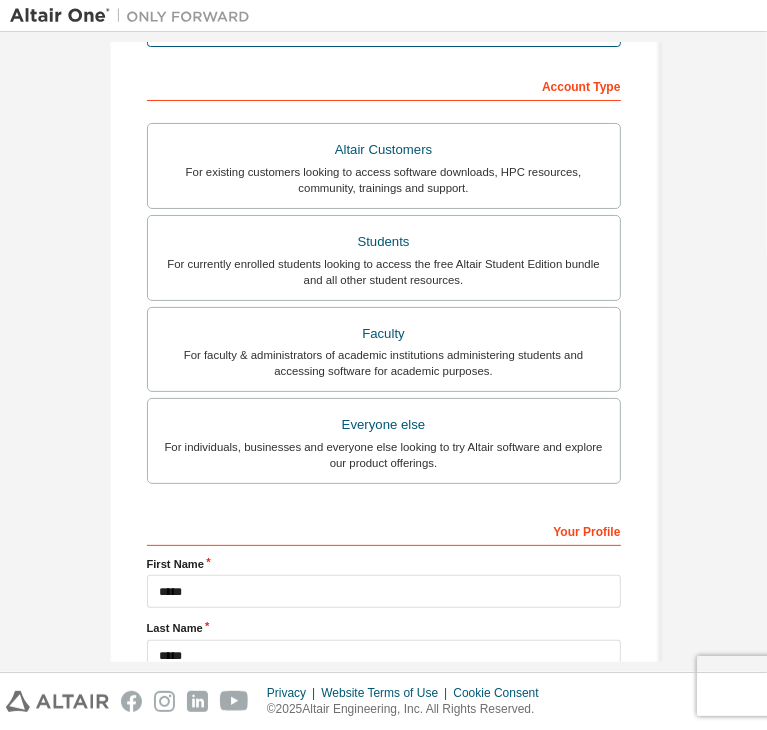 scroll, scrollTop: 435, scrollLeft: 0, axis: vertical 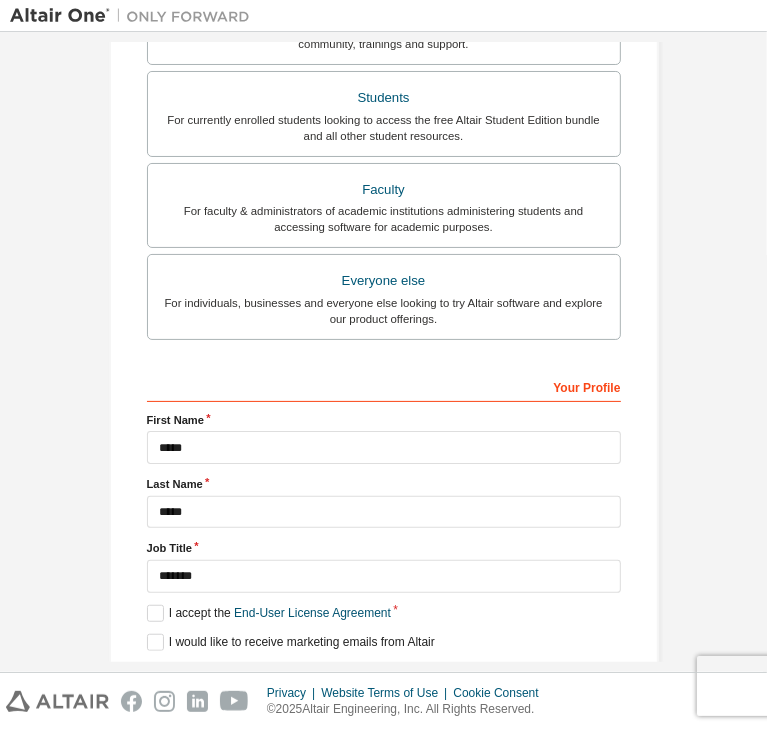 click on "Next" at bounding box center [384, 678] 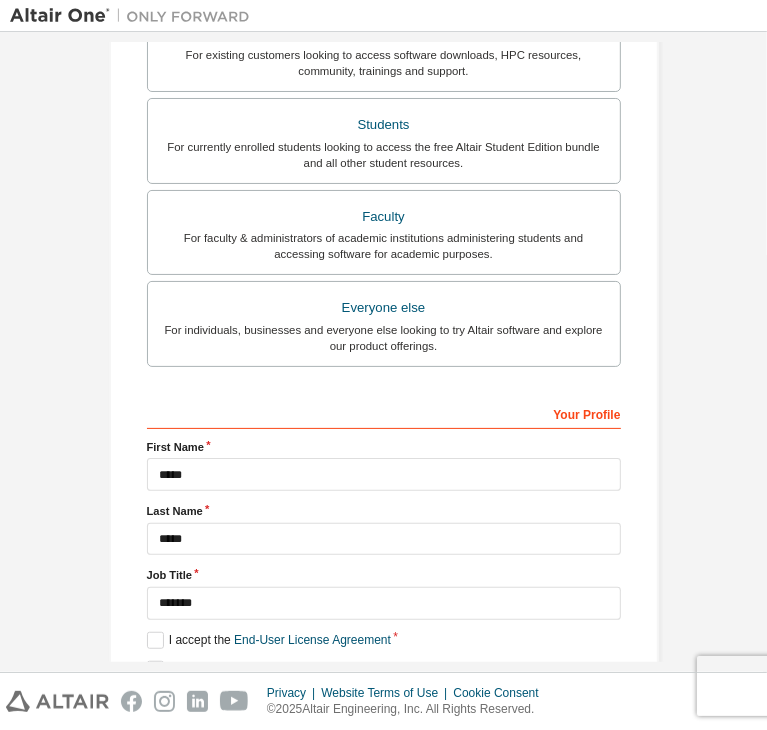 scroll, scrollTop: 410, scrollLeft: 0, axis: vertical 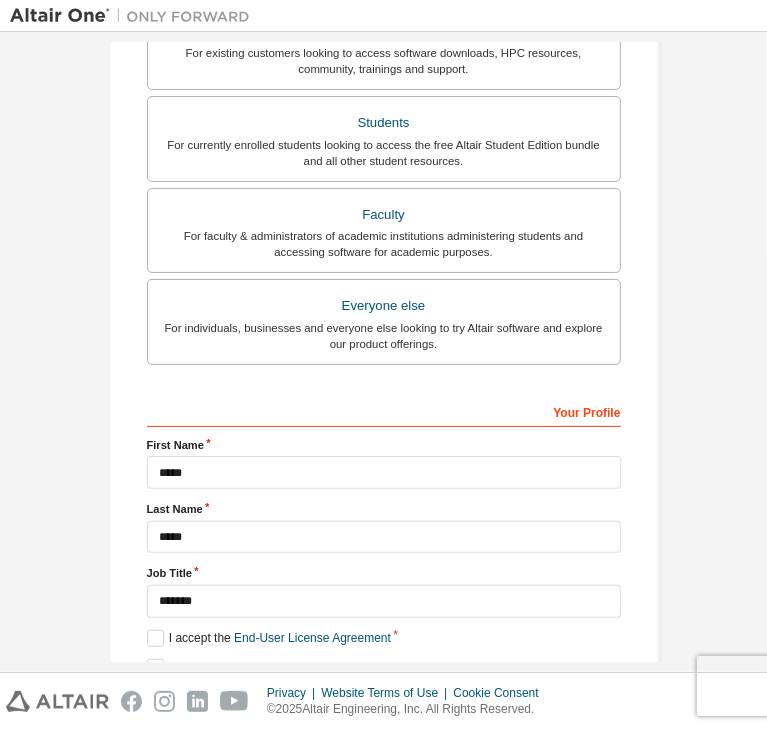 click on "Next" at bounding box center (384, 703) 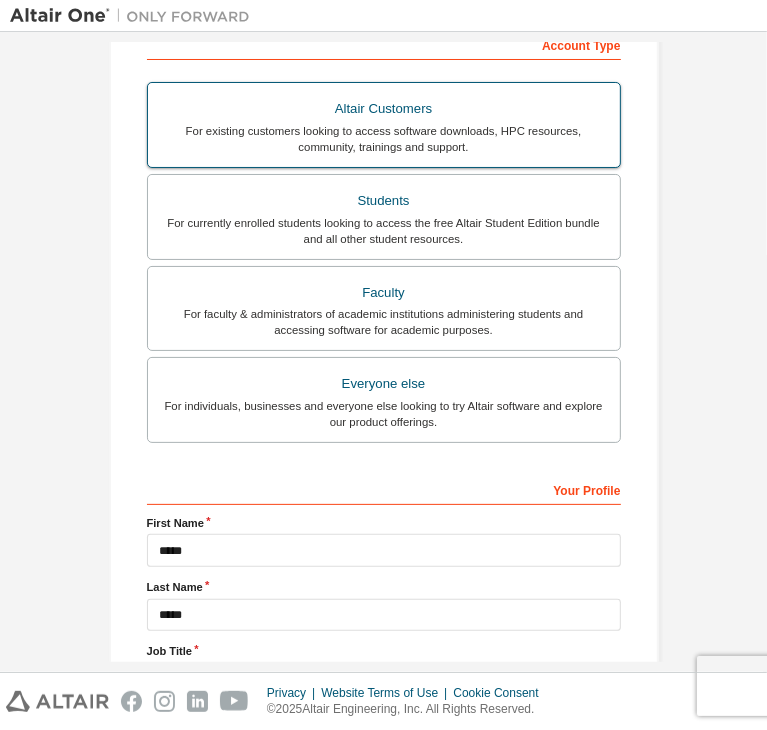 scroll, scrollTop: 335, scrollLeft: 0, axis: vertical 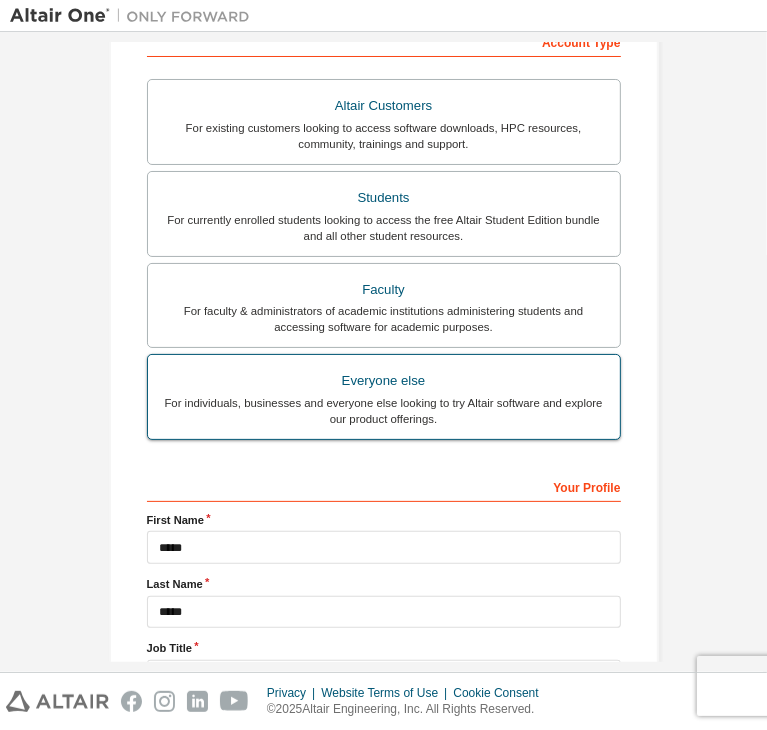 click on "For individuals, businesses and everyone else looking to try Altair software and explore our product offerings." at bounding box center [384, 411] 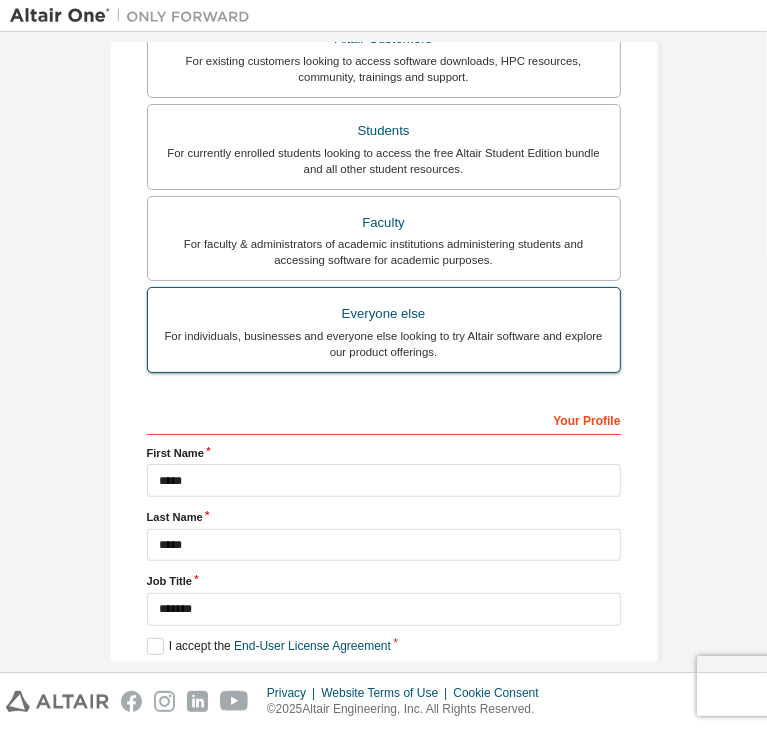 scroll, scrollTop: 403, scrollLeft: 0, axis: vertical 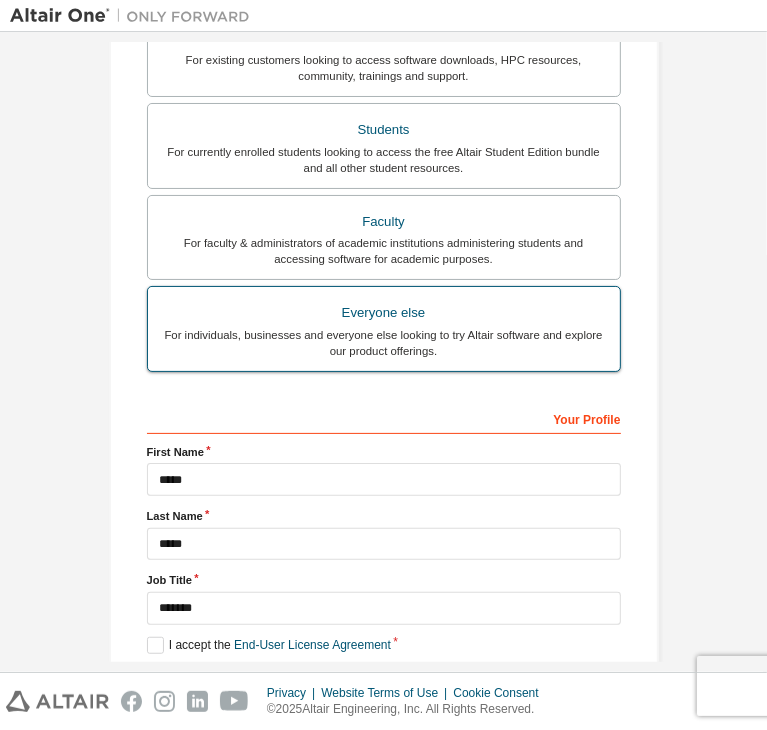 click on "For individuals, businesses and everyone else looking to try Altair software and explore our product offerings." at bounding box center (384, 343) 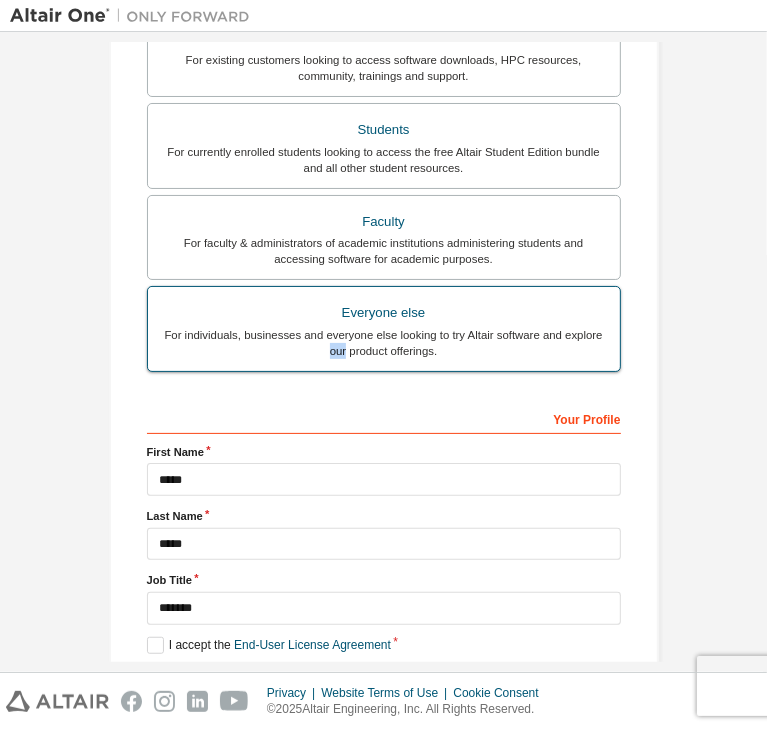 click on "For individuals, businesses and everyone else looking to try Altair software and explore our product offerings." at bounding box center (384, 343) 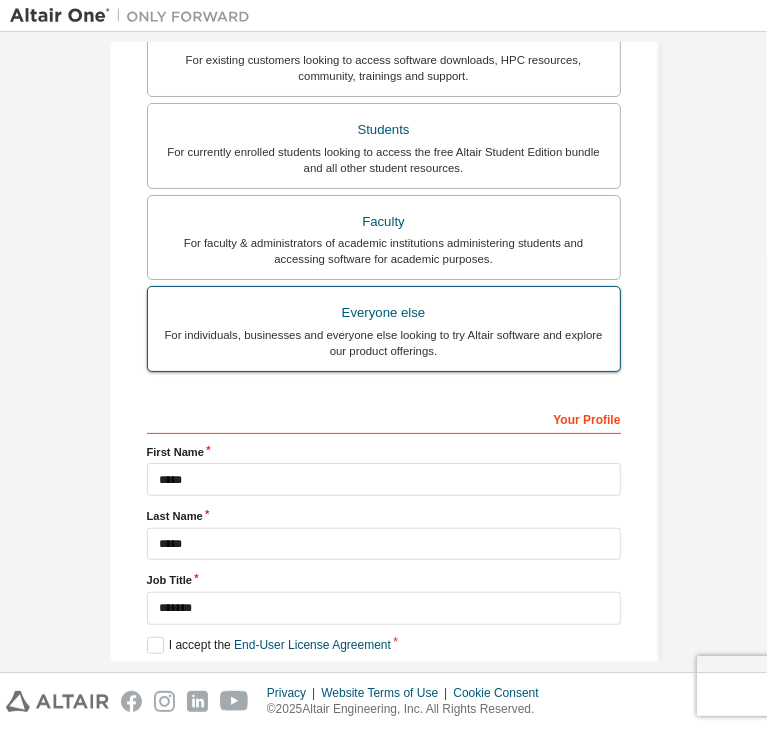 click on "Everyone else" at bounding box center [384, 313] 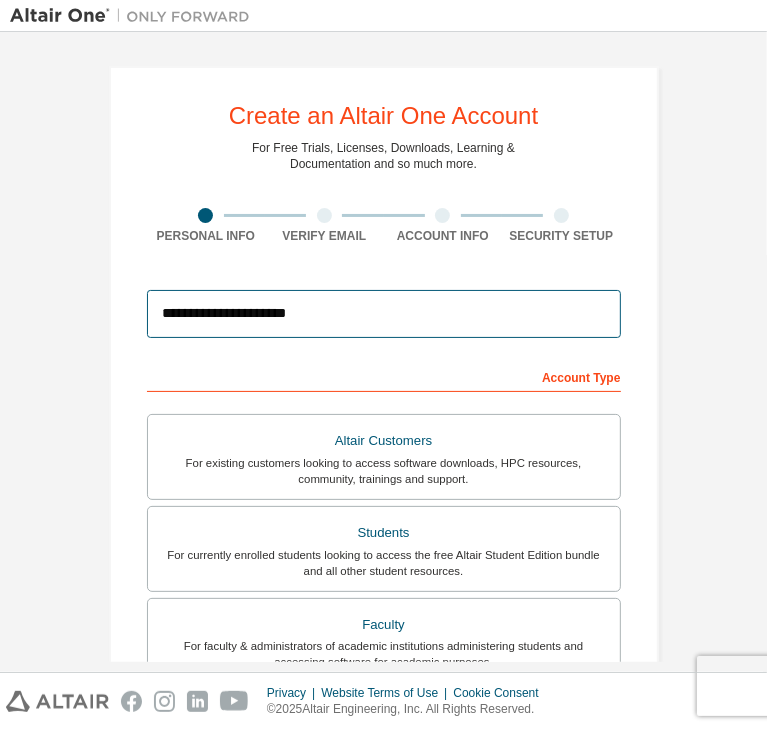 click on "**********" at bounding box center (384, 314) 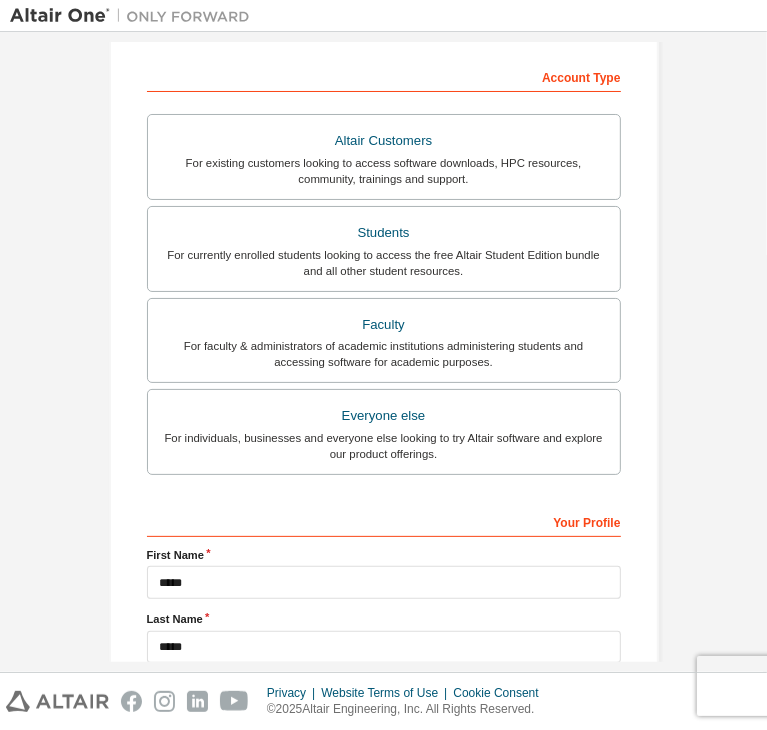 scroll, scrollTop: 300, scrollLeft: 0, axis: vertical 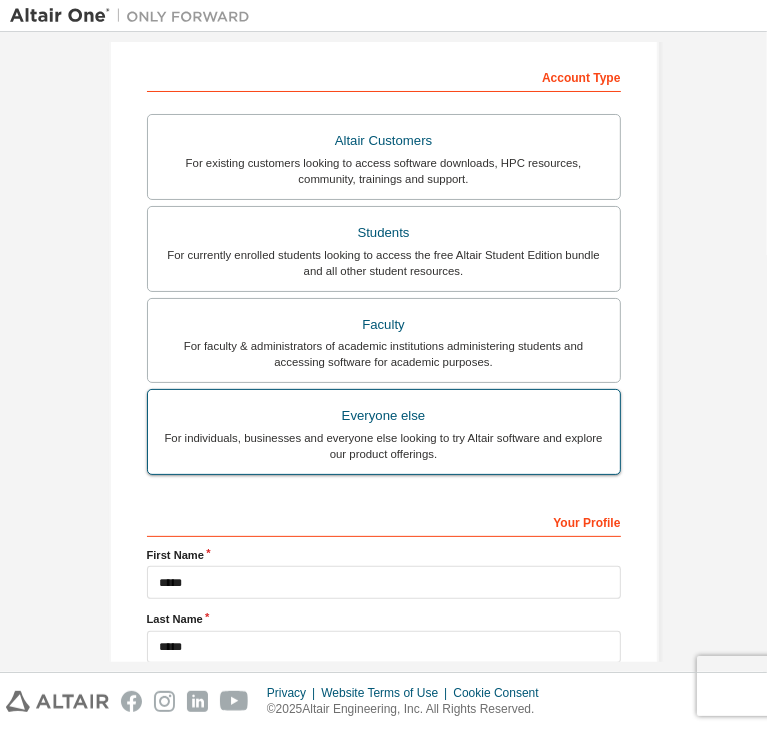 click on "For individuals, businesses and everyone else looking to try Altair software and explore our product offerings." at bounding box center (384, 446) 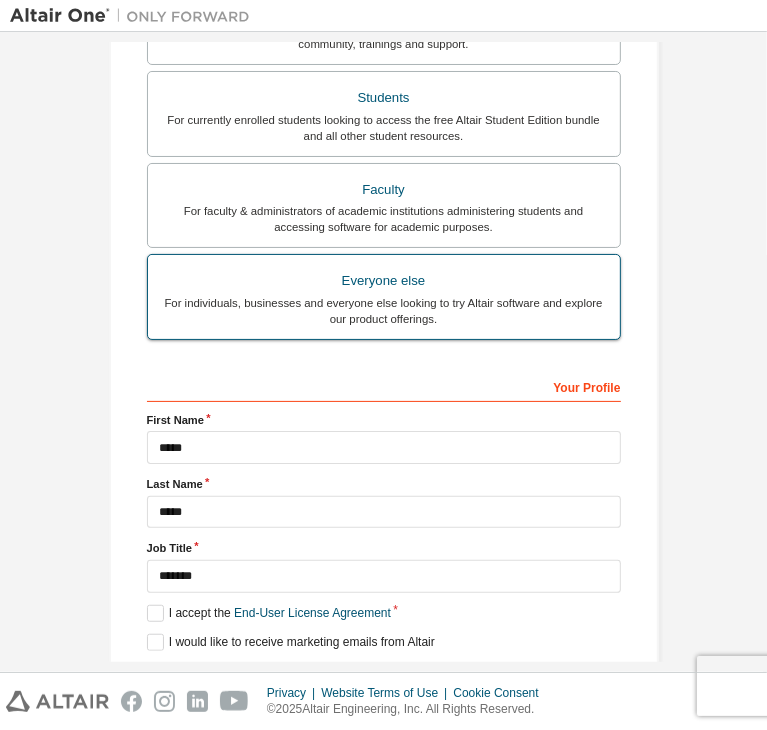 scroll, scrollTop: 0, scrollLeft: 0, axis: both 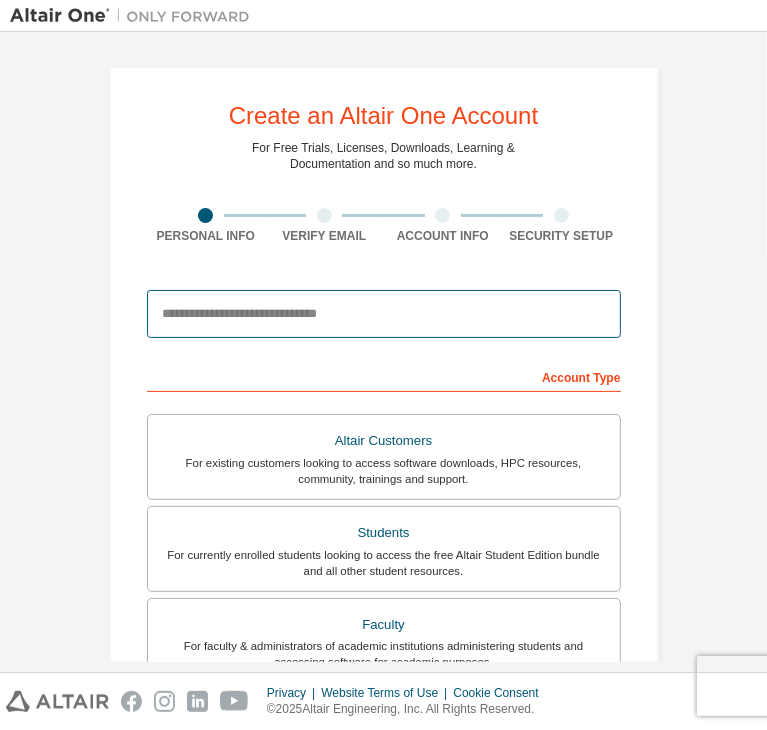 click at bounding box center [384, 314] 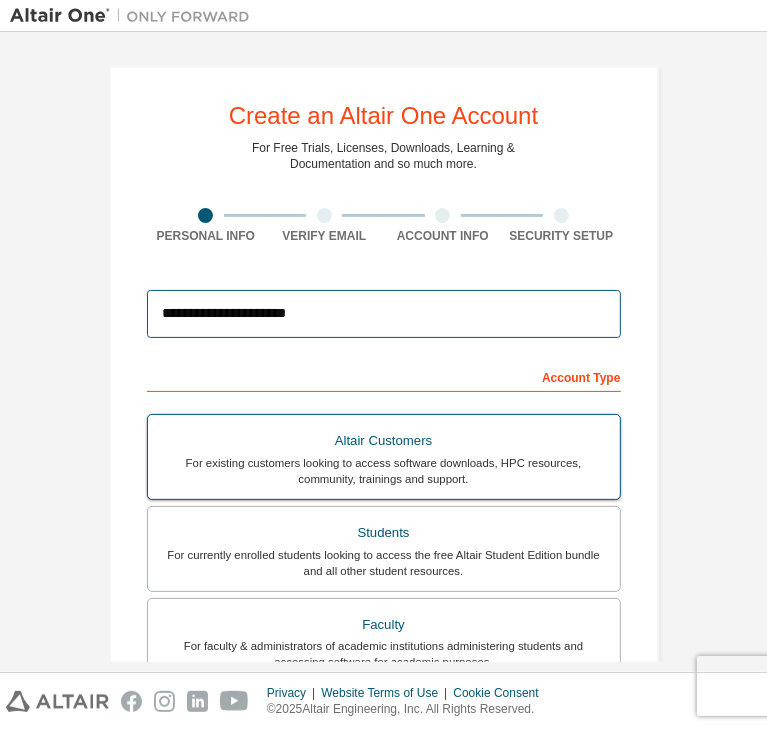 scroll, scrollTop: 435, scrollLeft: 0, axis: vertical 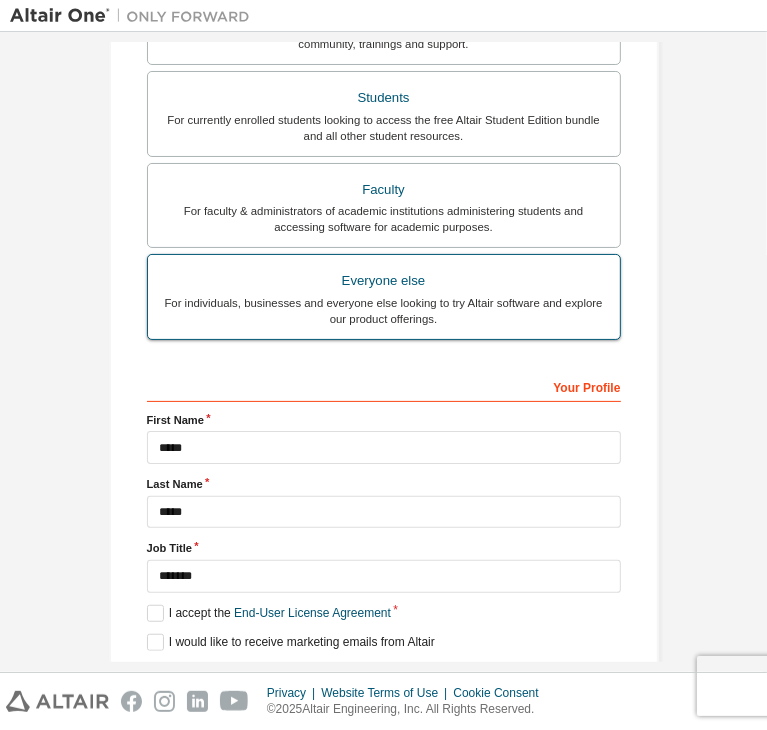 click on "Everyone else For individuals, businesses and everyone else looking to try Altair software and explore our product offerings." at bounding box center [384, 297] 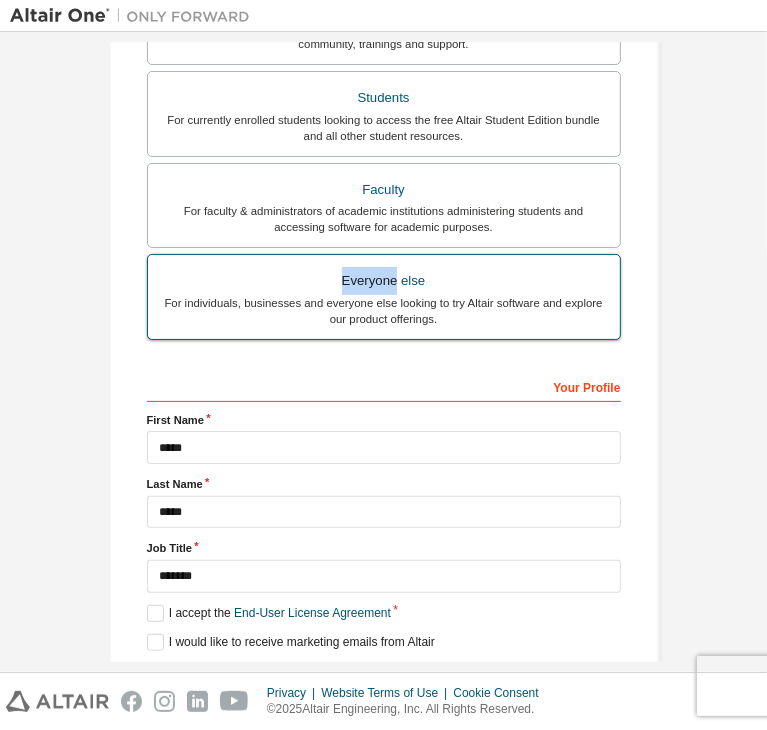 click on "Everyone else For individuals, businesses and everyone else looking to try Altair software and explore our product offerings." at bounding box center (384, 297) 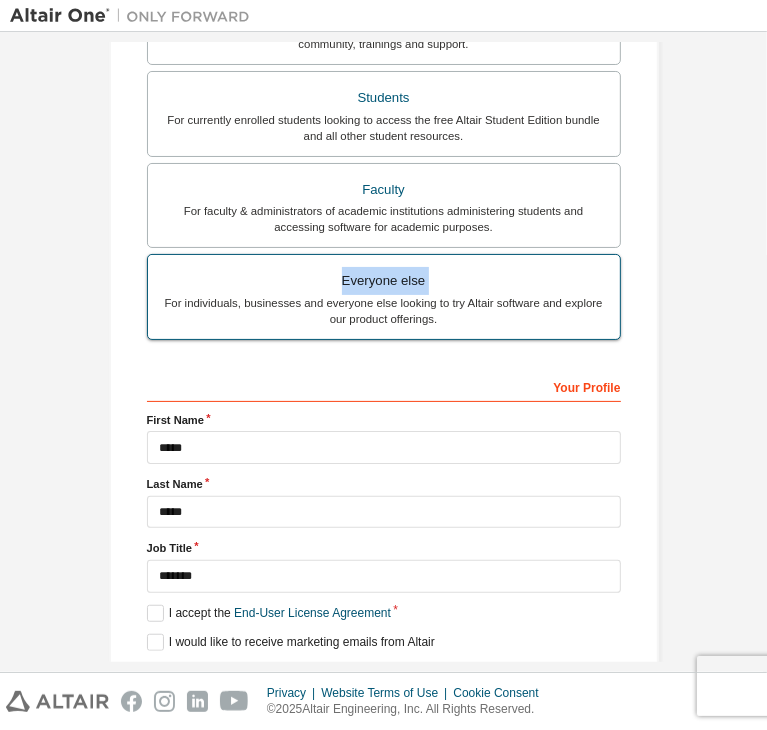 click on "Everyone else For individuals, businesses and everyone else looking to try Altair software and explore our product offerings." at bounding box center (384, 297) 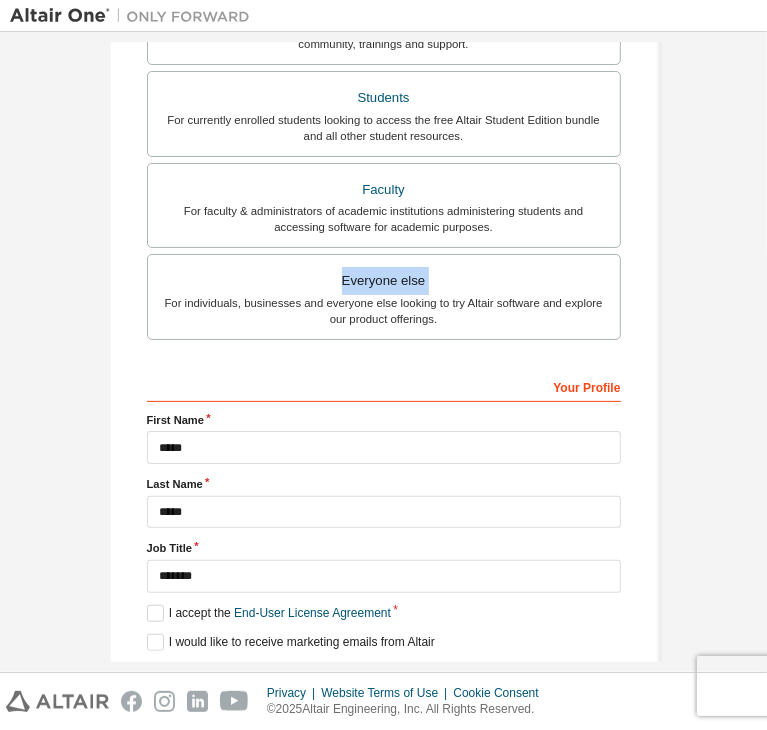 click on "Next" at bounding box center [382, 678] 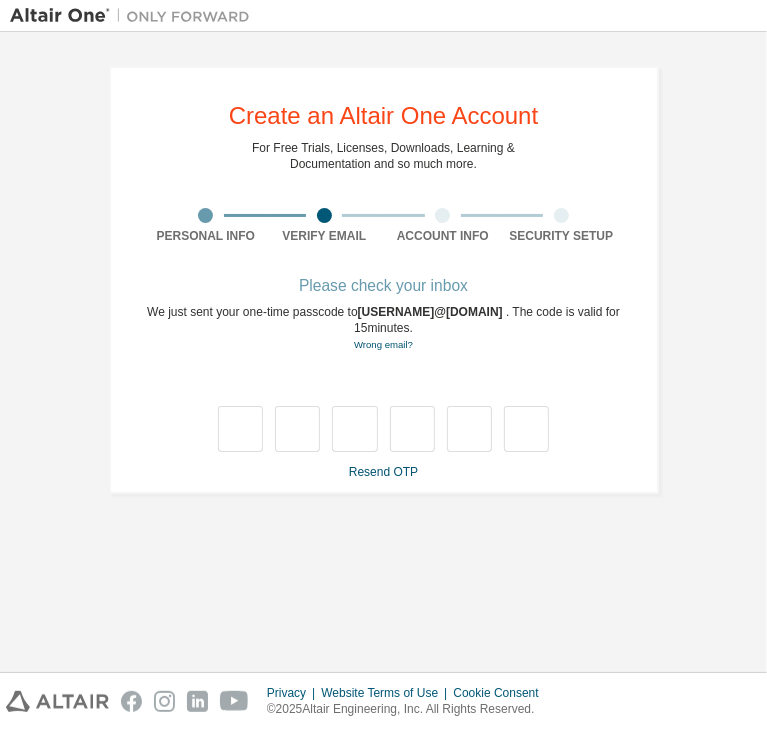 scroll, scrollTop: 0, scrollLeft: 0, axis: both 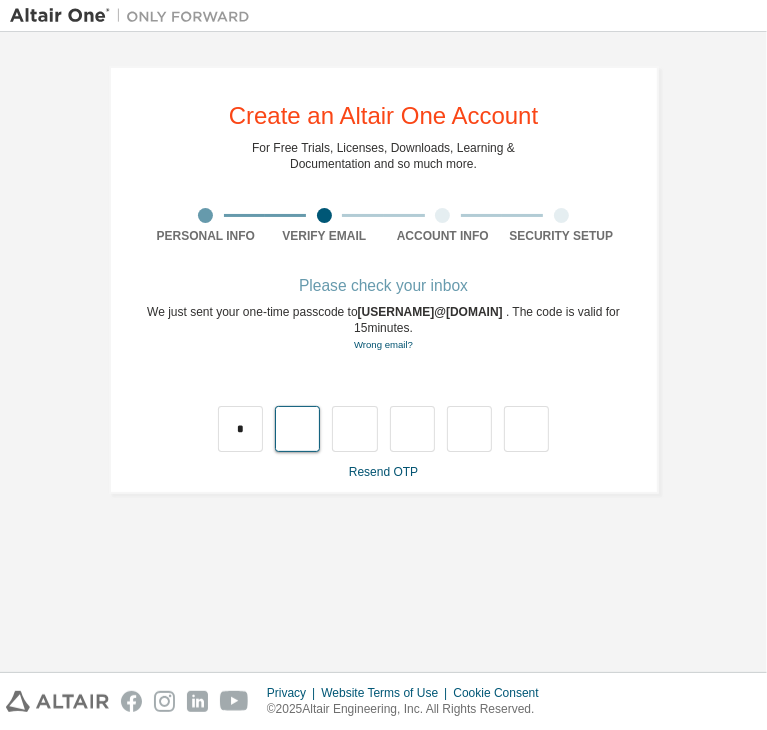 type on "*" 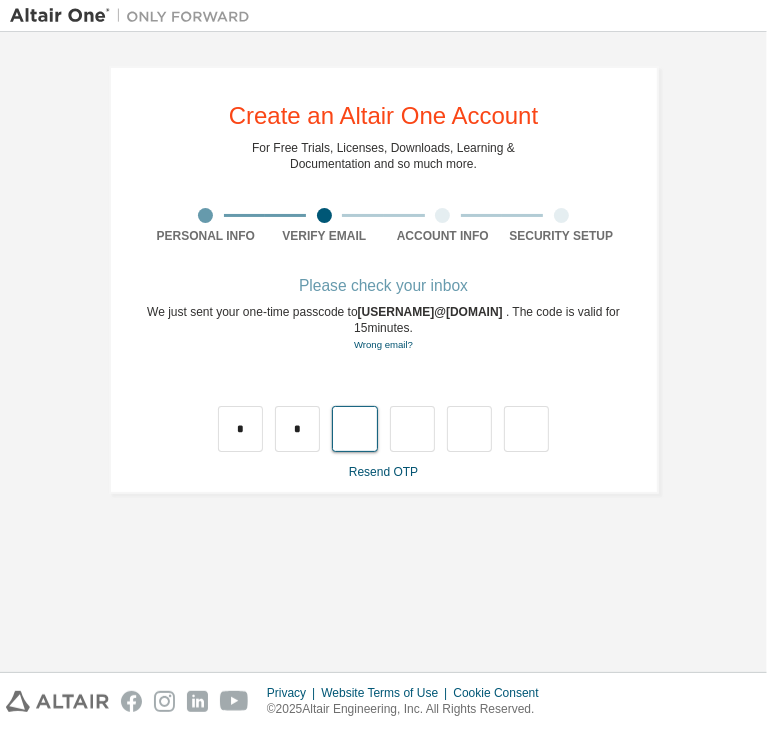 type on "*" 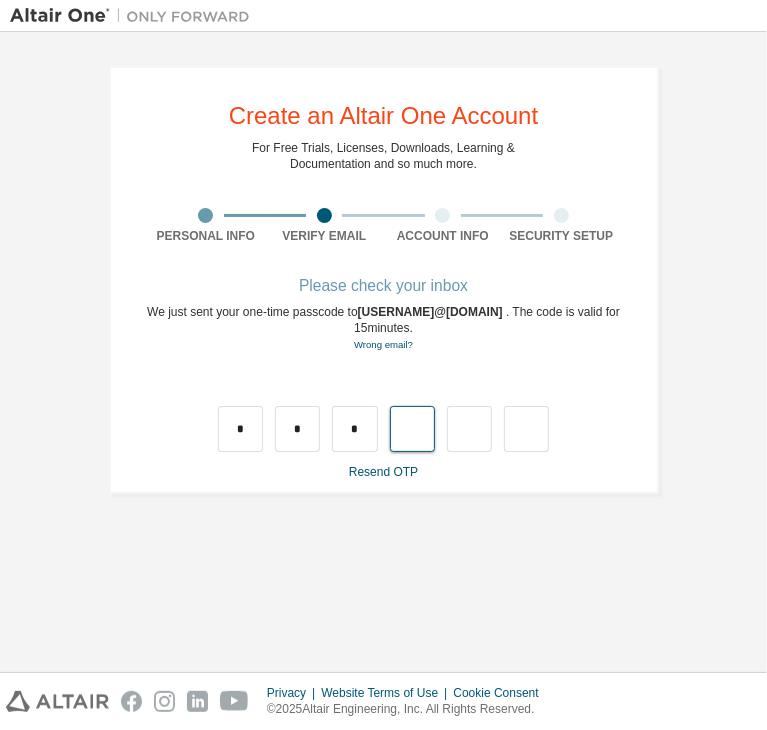 type on "*" 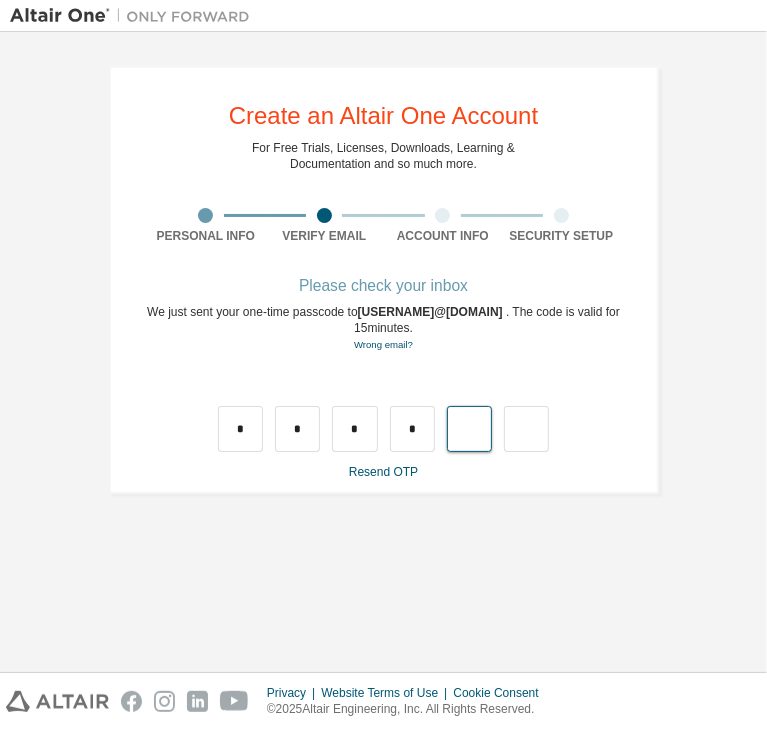 type on "*" 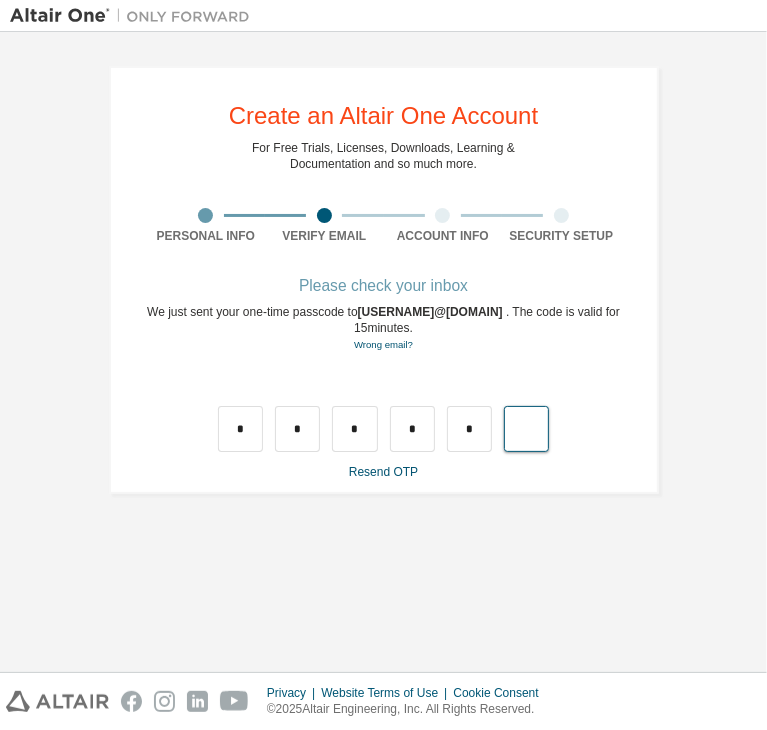 type on "*" 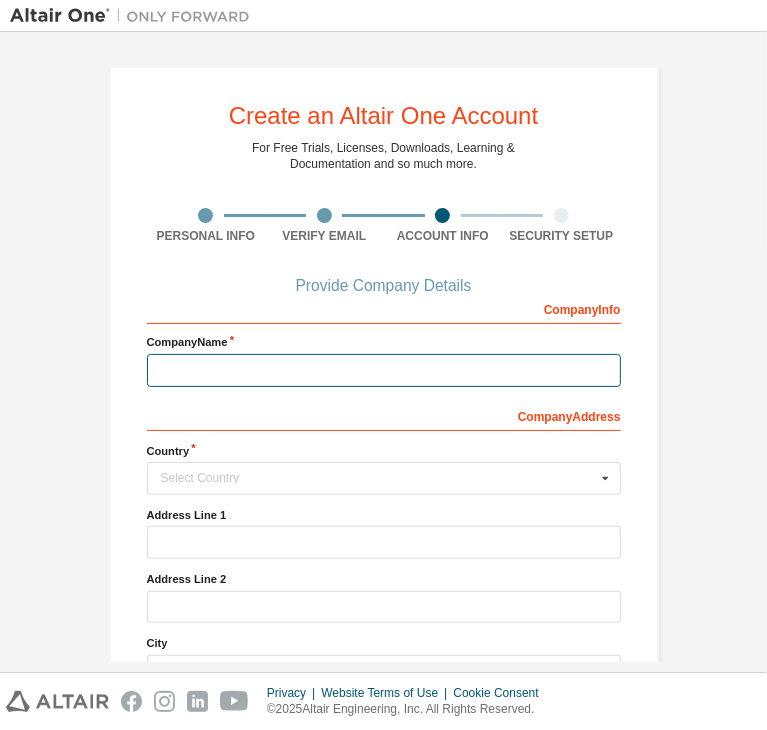 click at bounding box center (384, 370) 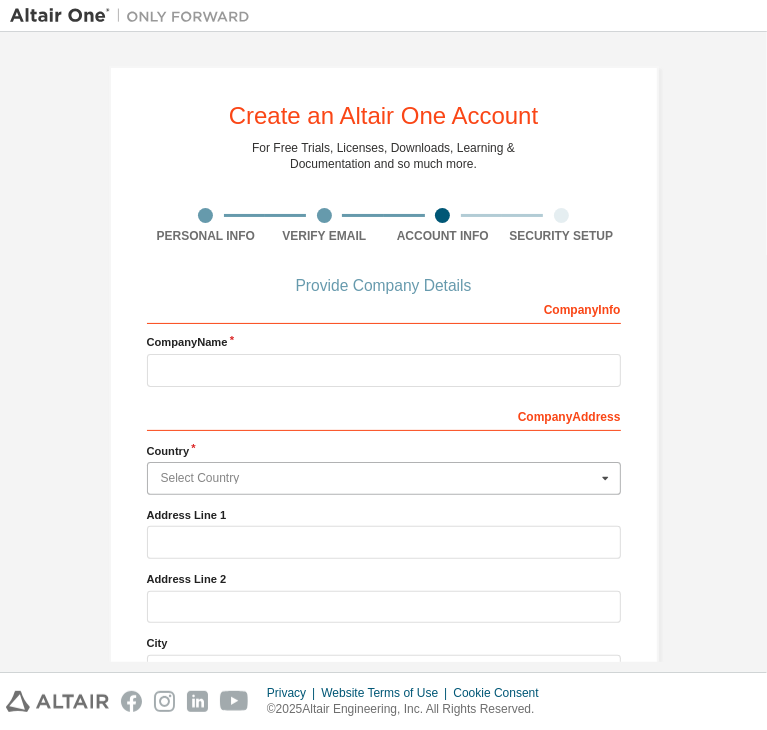 click at bounding box center (385, 478) 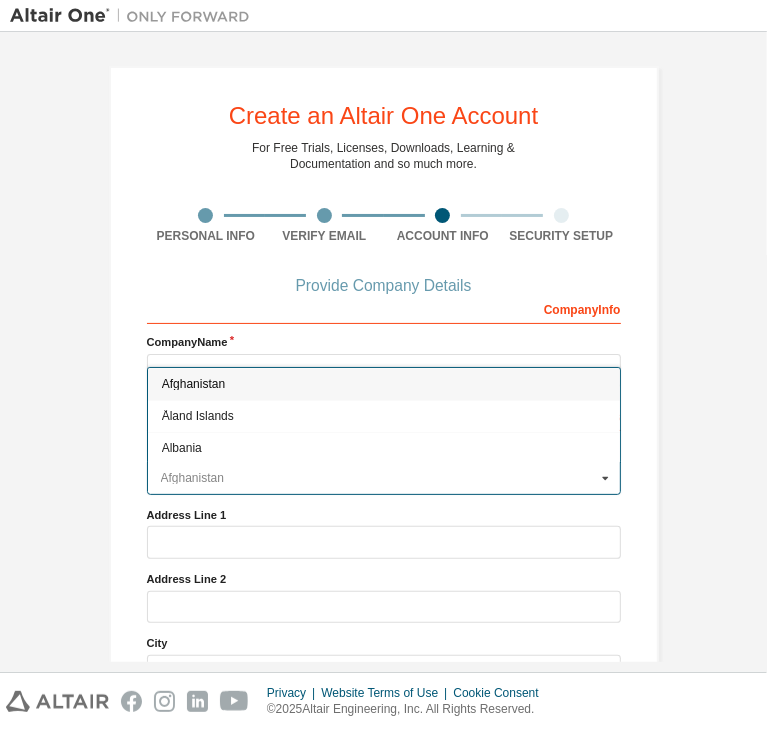 type on "*****" 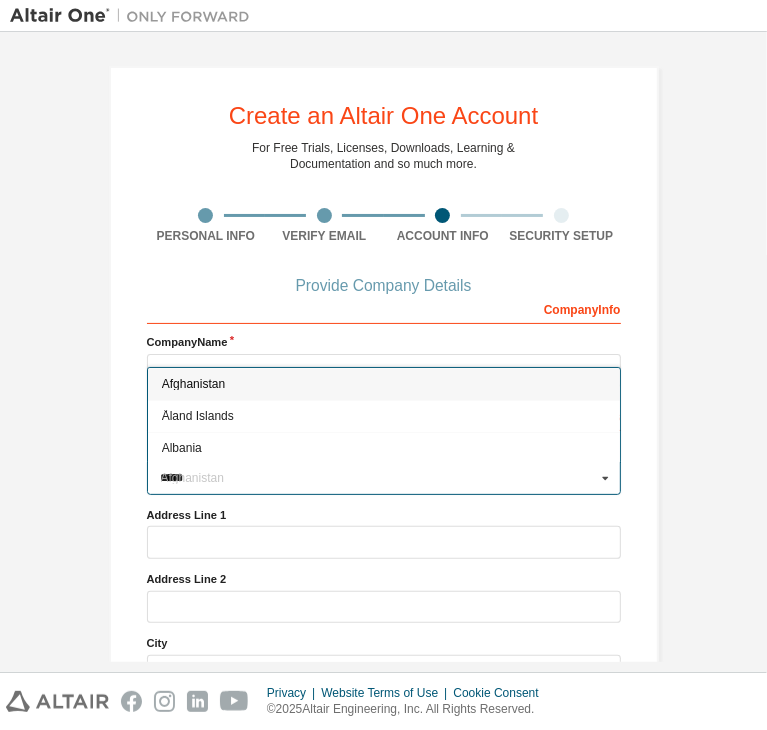 type 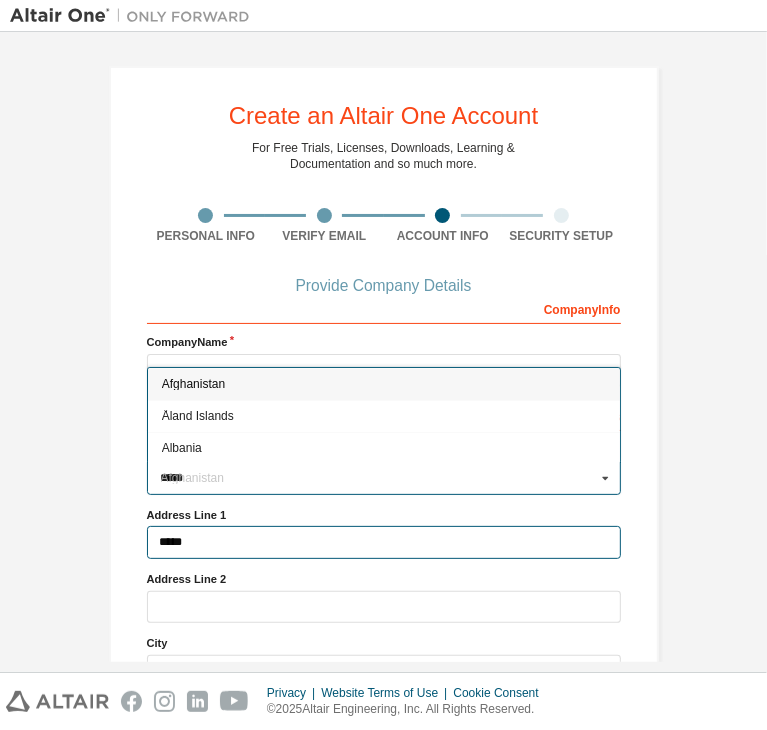 type on "*********" 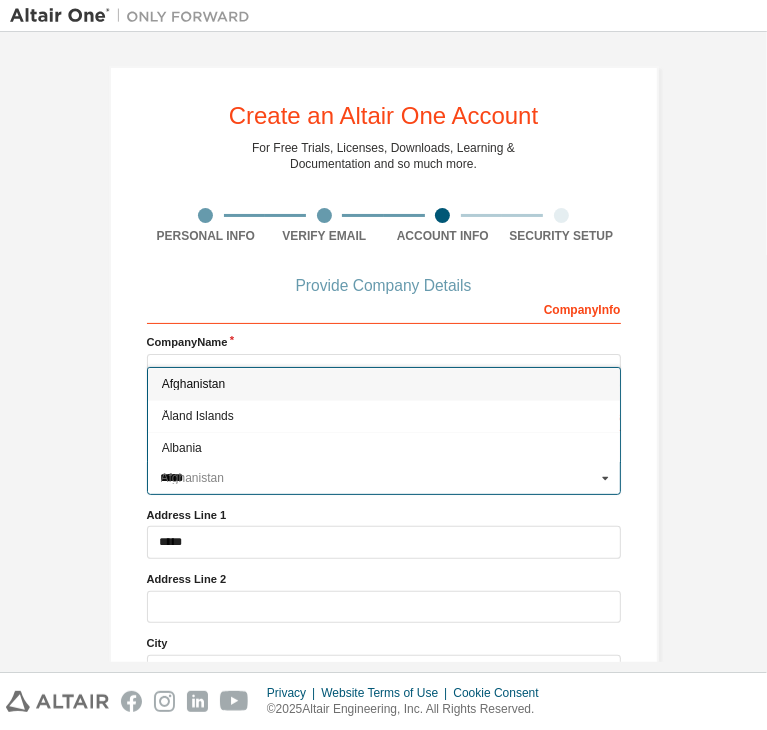 type 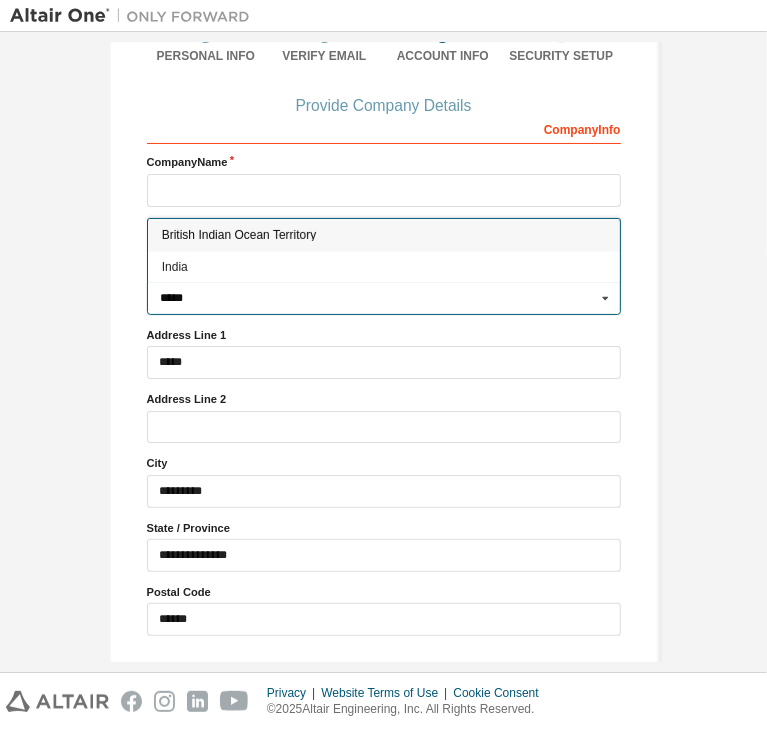 scroll, scrollTop: 20, scrollLeft: 0, axis: vertical 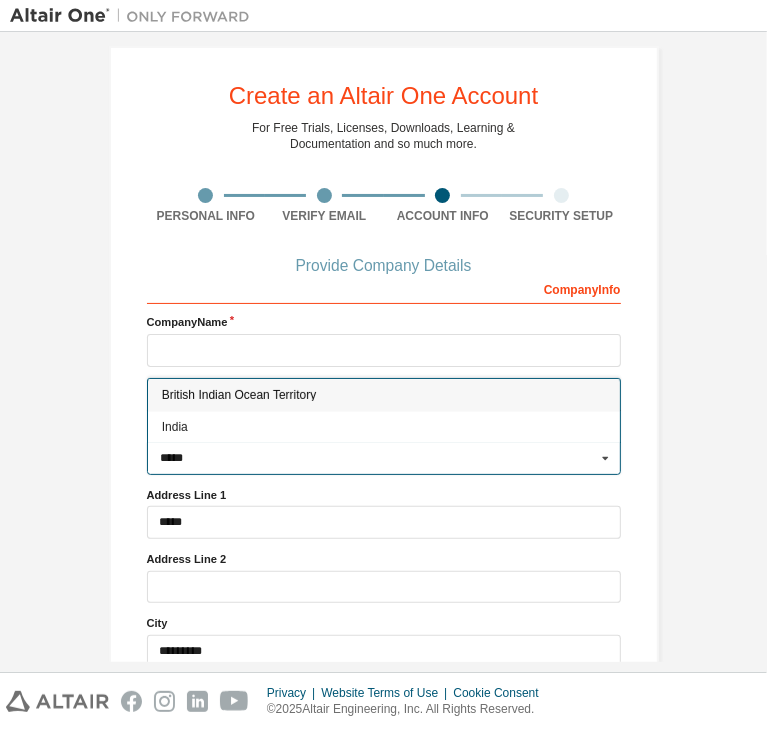 type 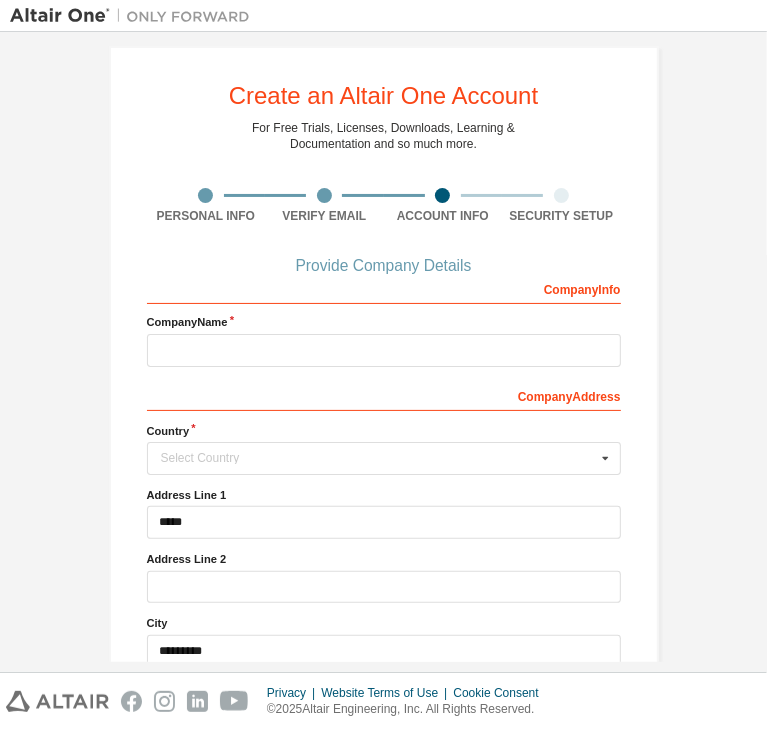 click on "Company  Name" at bounding box center [384, 340] 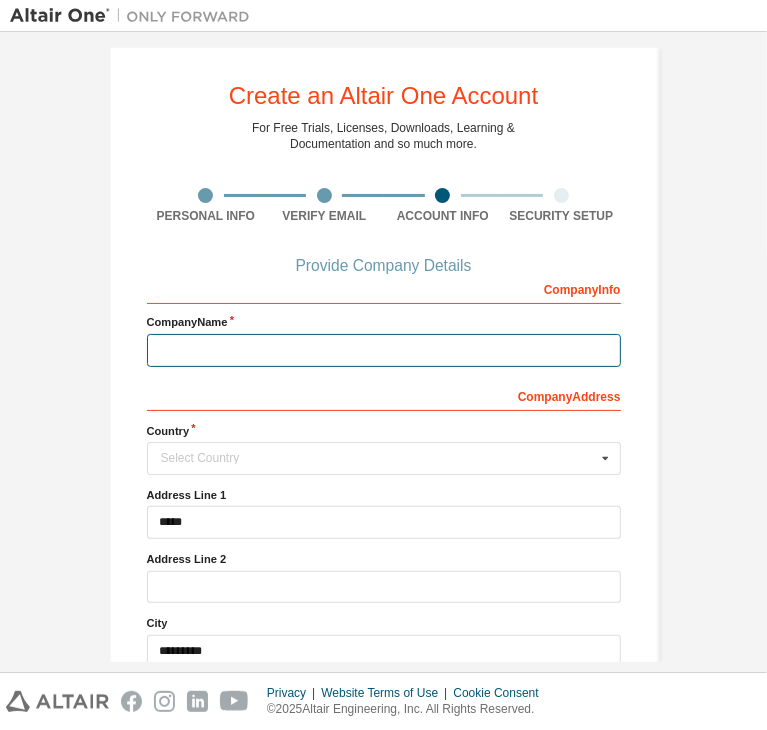 click at bounding box center (384, 350) 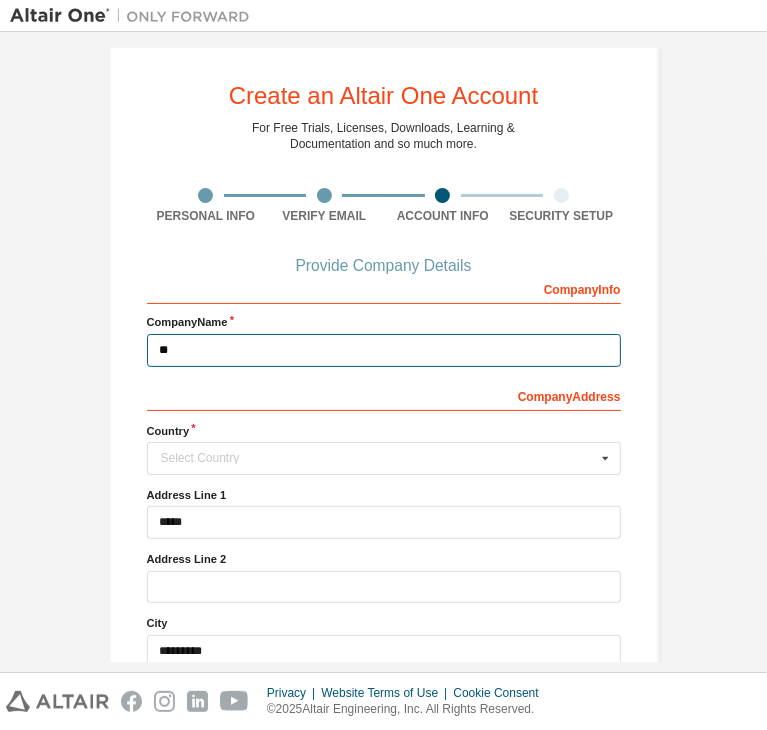 scroll, scrollTop: 180, scrollLeft: 0, axis: vertical 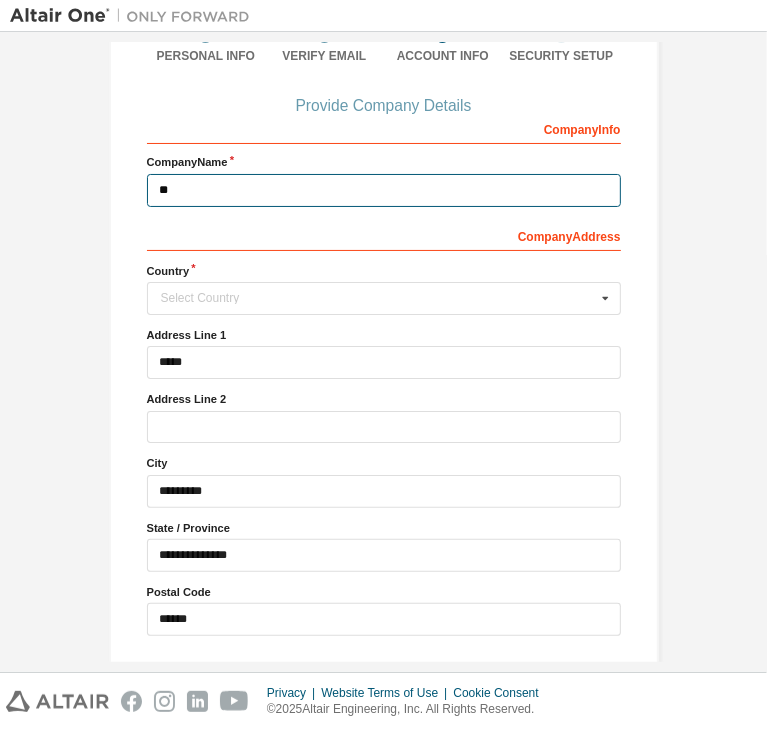 type on "**" 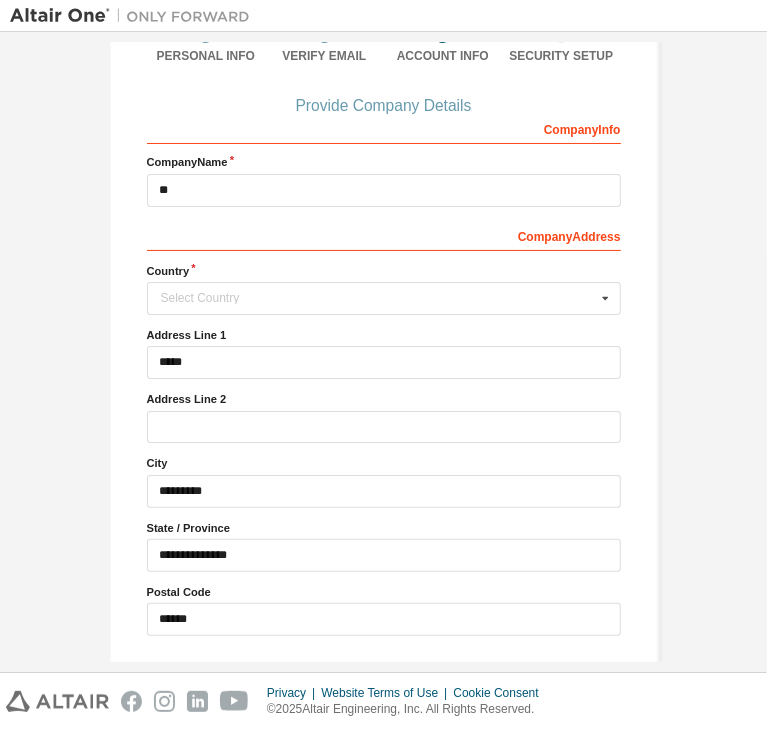 click on "Next" at bounding box center [382, 677] 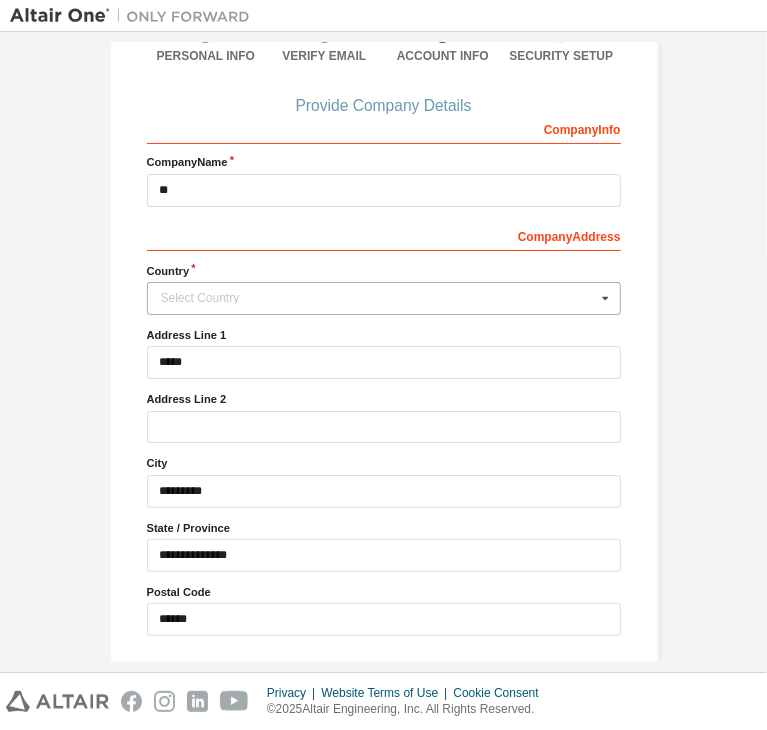 click on "Select Country" at bounding box center (378, 298) 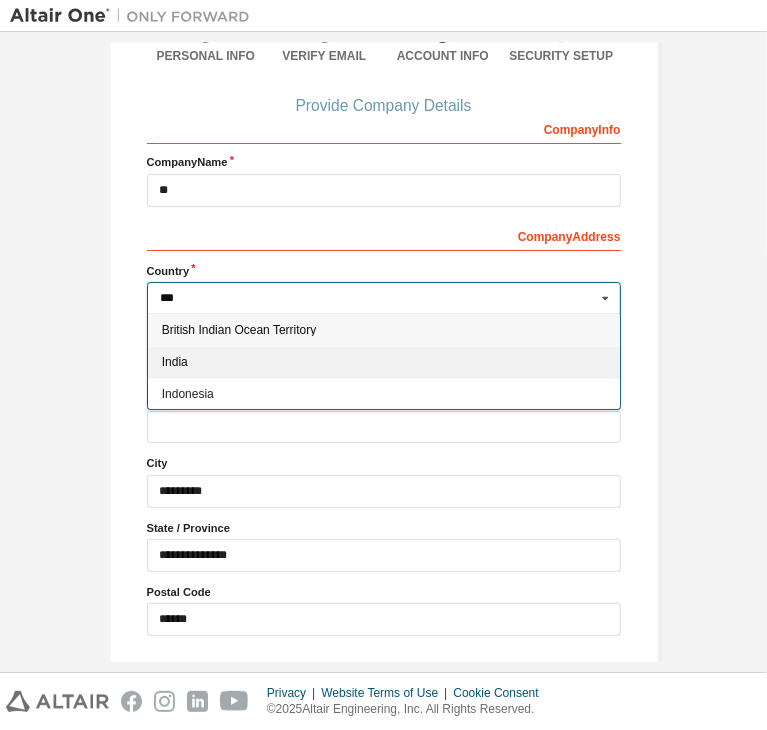 type on "***" 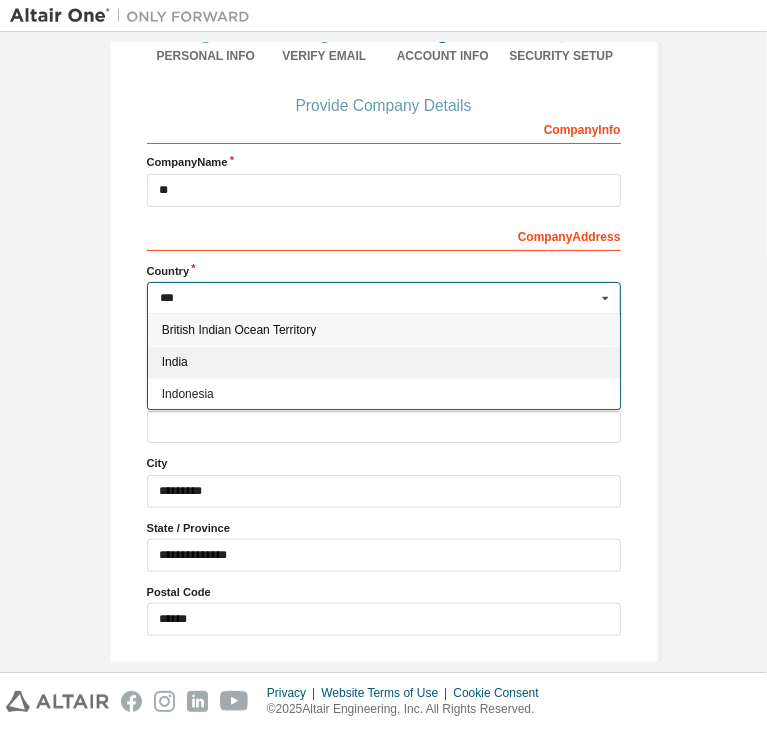 click on "India" at bounding box center [384, 362] 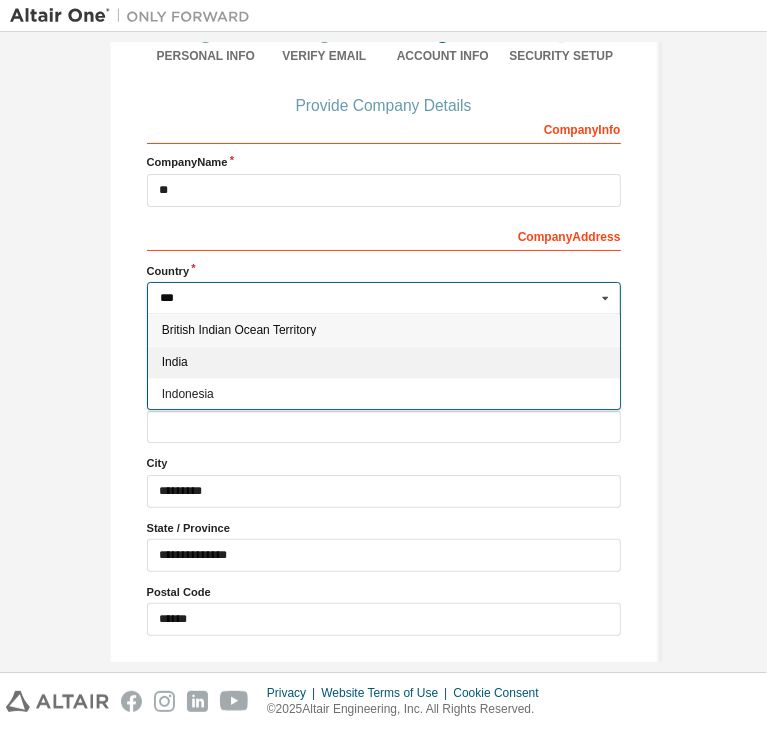 type on "***" 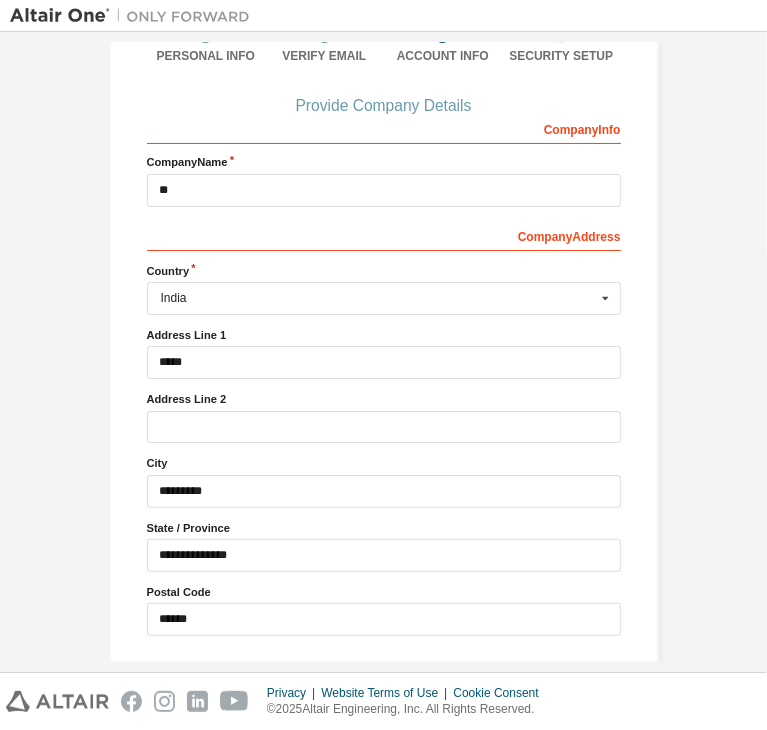 click on "Next" at bounding box center [382, 677] 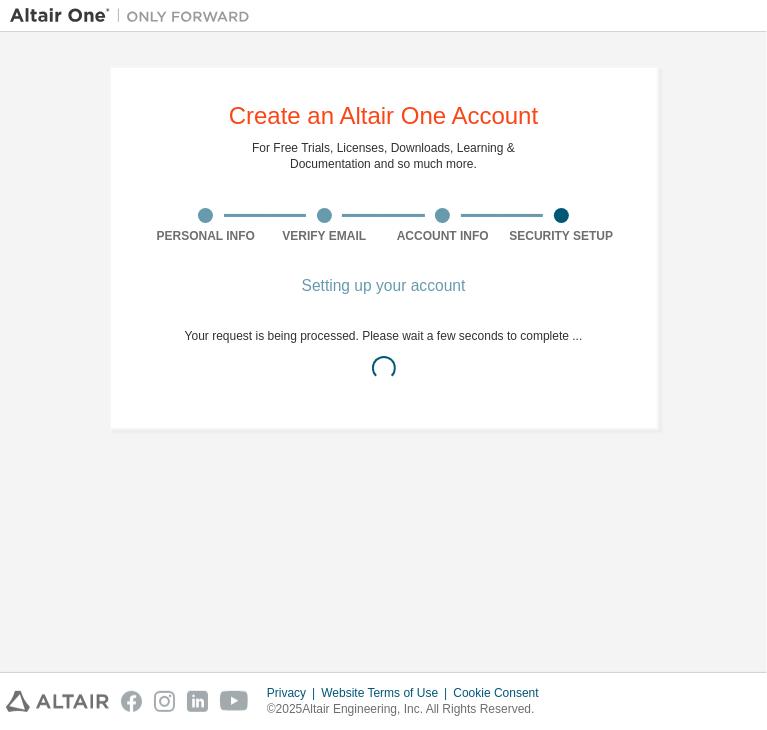 scroll, scrollTop: 0, scrollLeft: 0, axis: both 